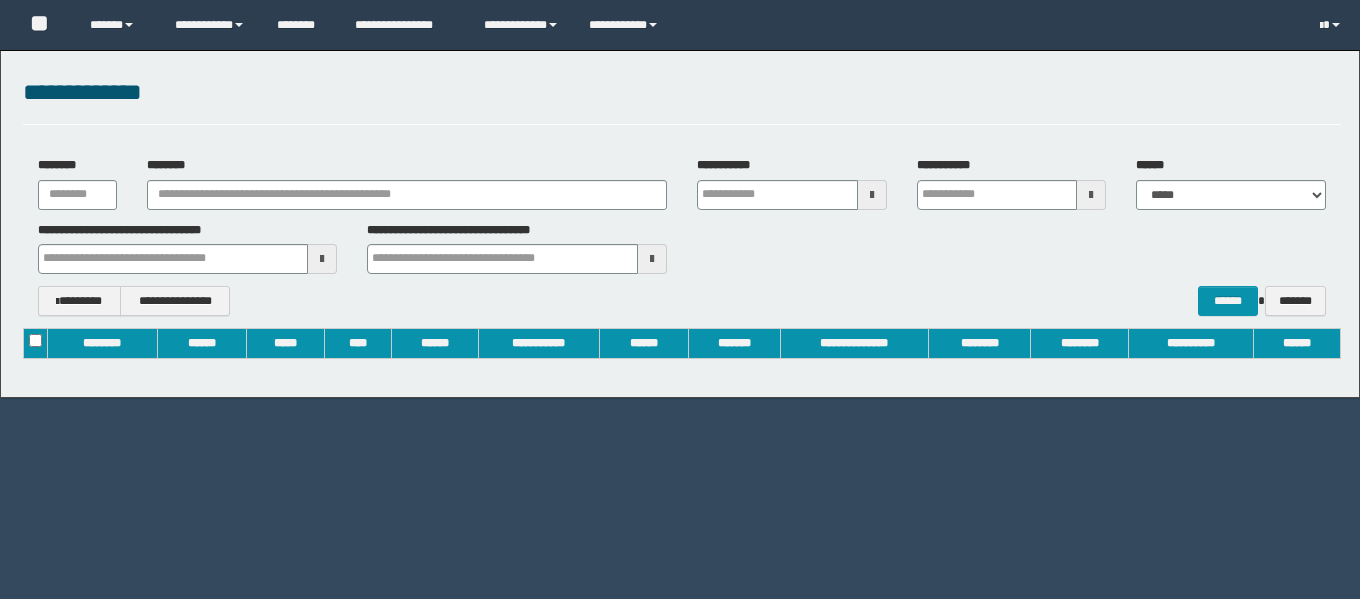 scroll, scrollTop: 0, scrollLeft: 0, axis: both 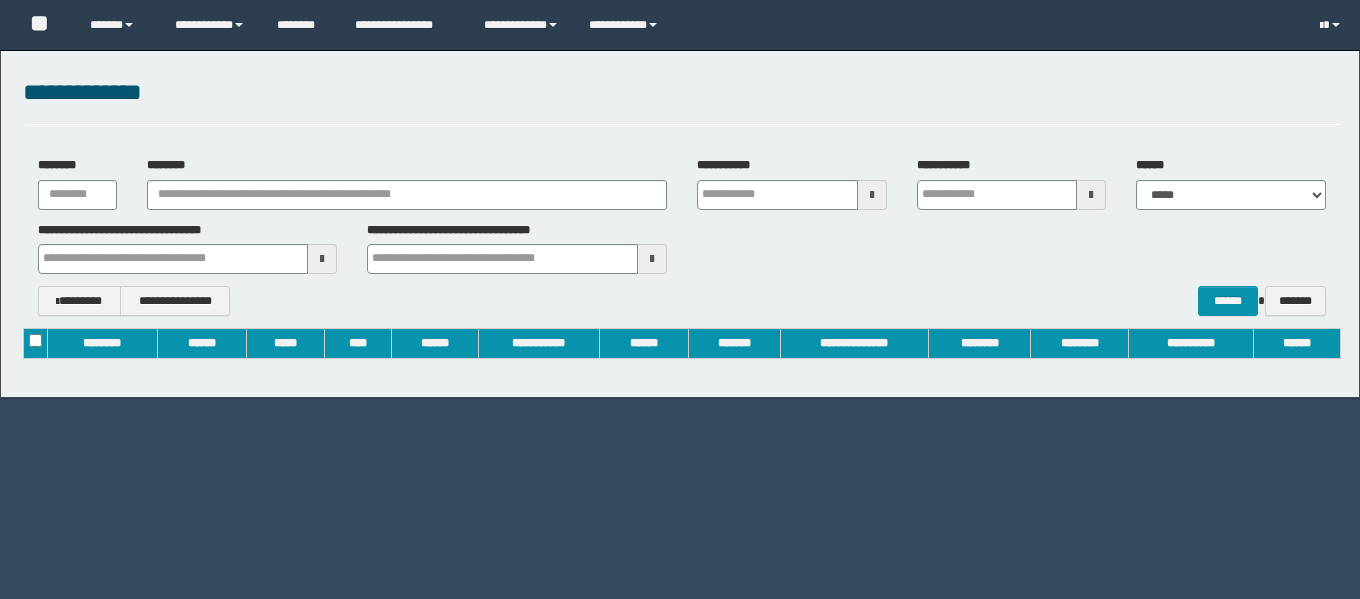 type on "**********" 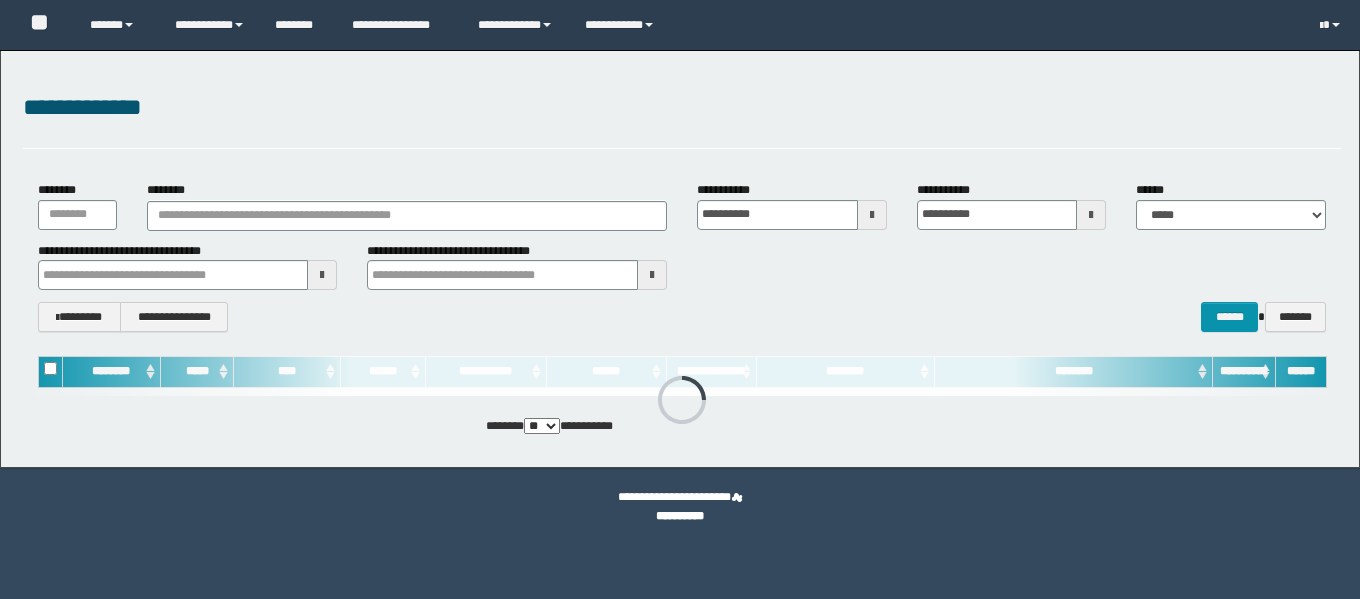 click on "********" at bounding box center [406, 205] 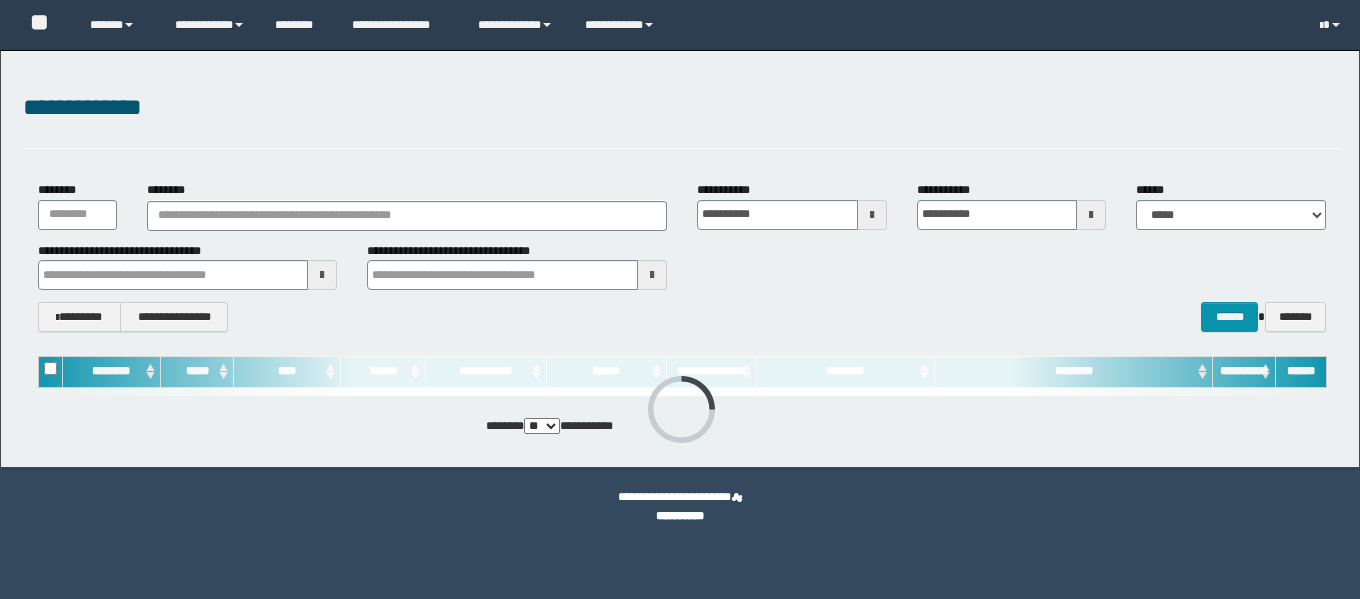 scroll, scrollTop: 0, scrollLeft: 0, axis: both 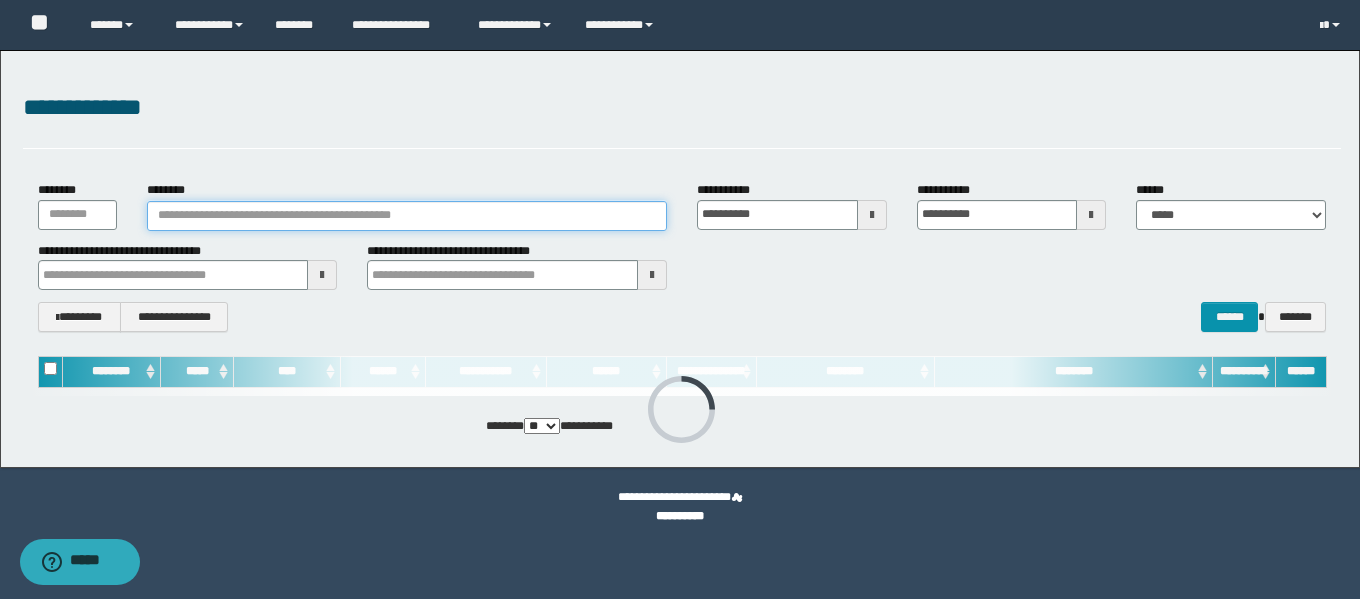 click on "********" at bounding box center [406, 216] 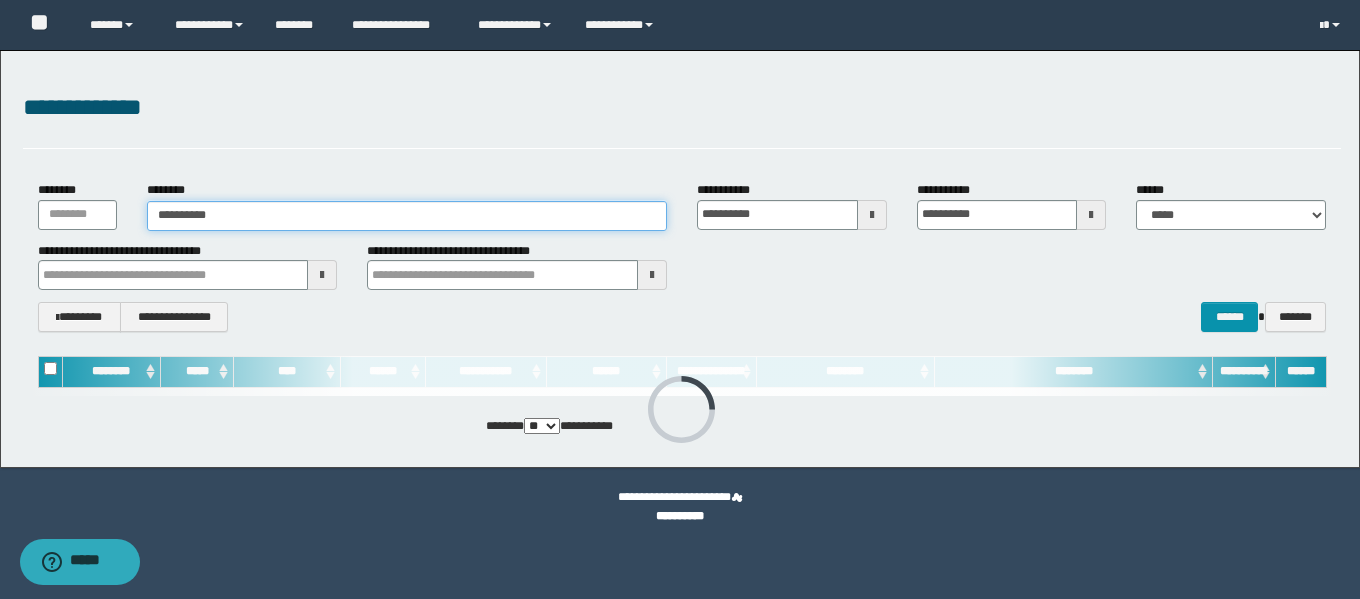type on "**********" 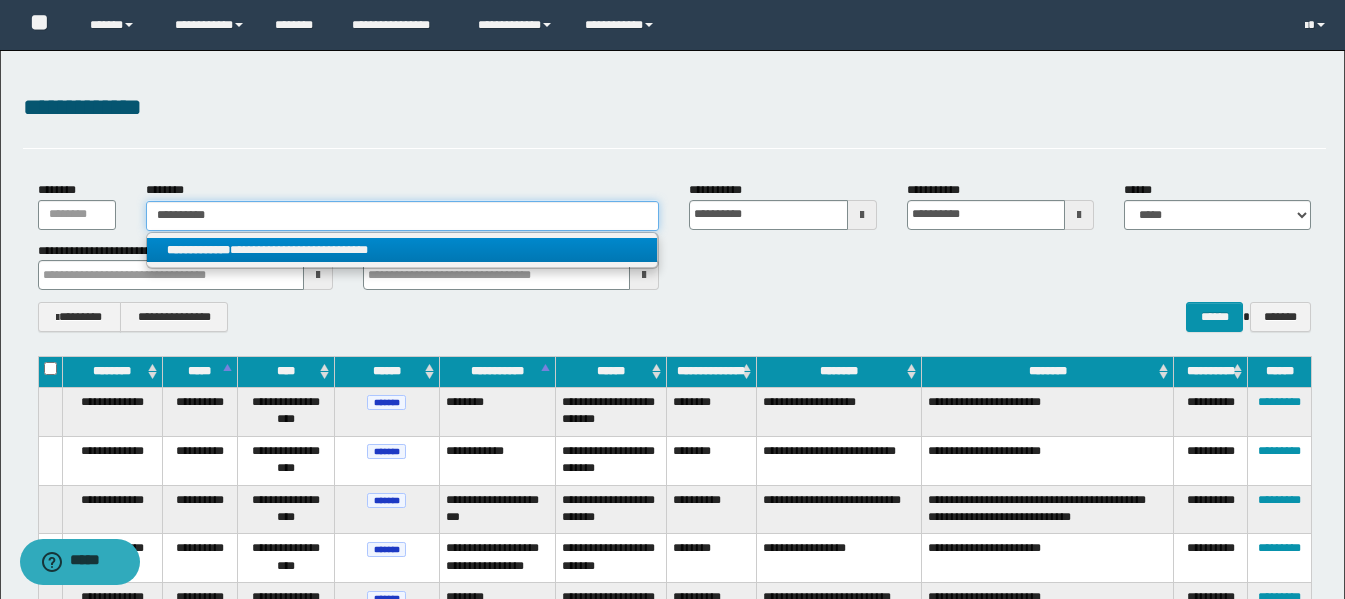 type 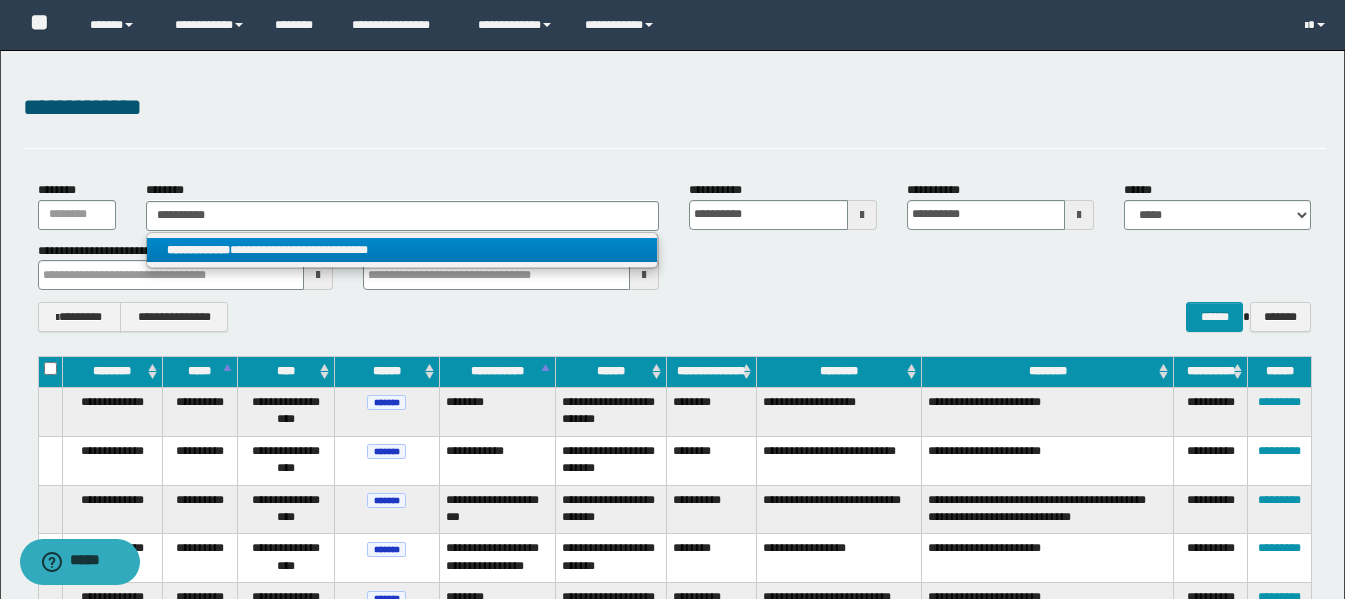 click on "**********" at bounding box center [402, 250] 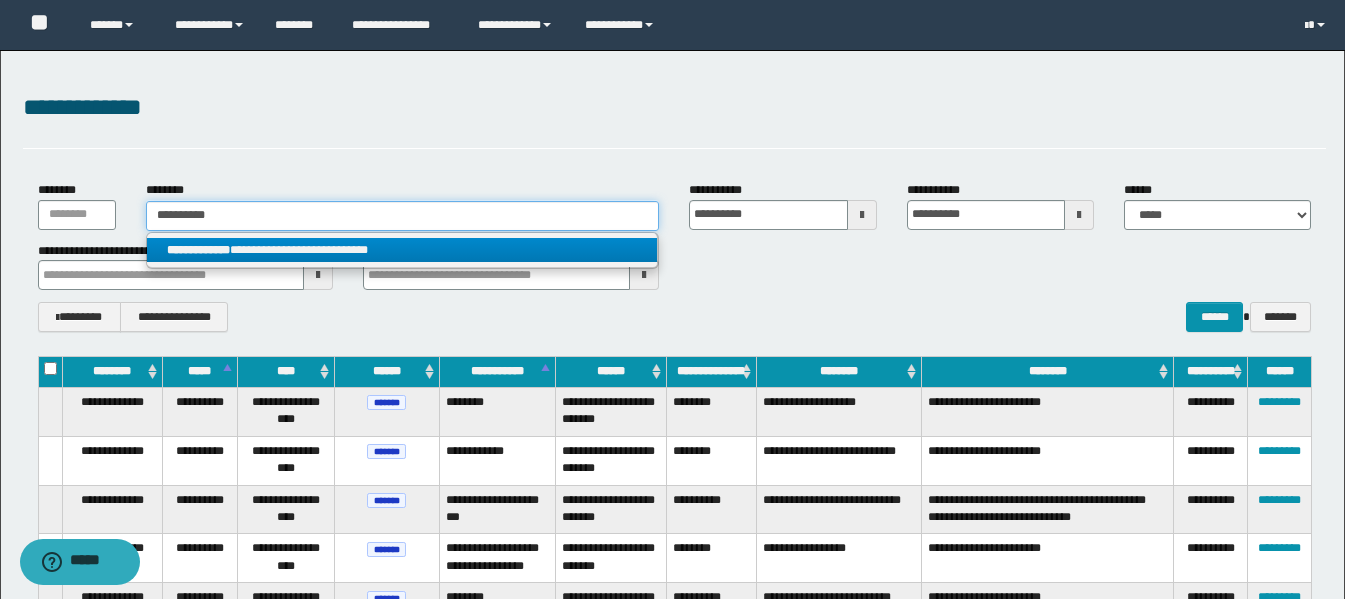 type 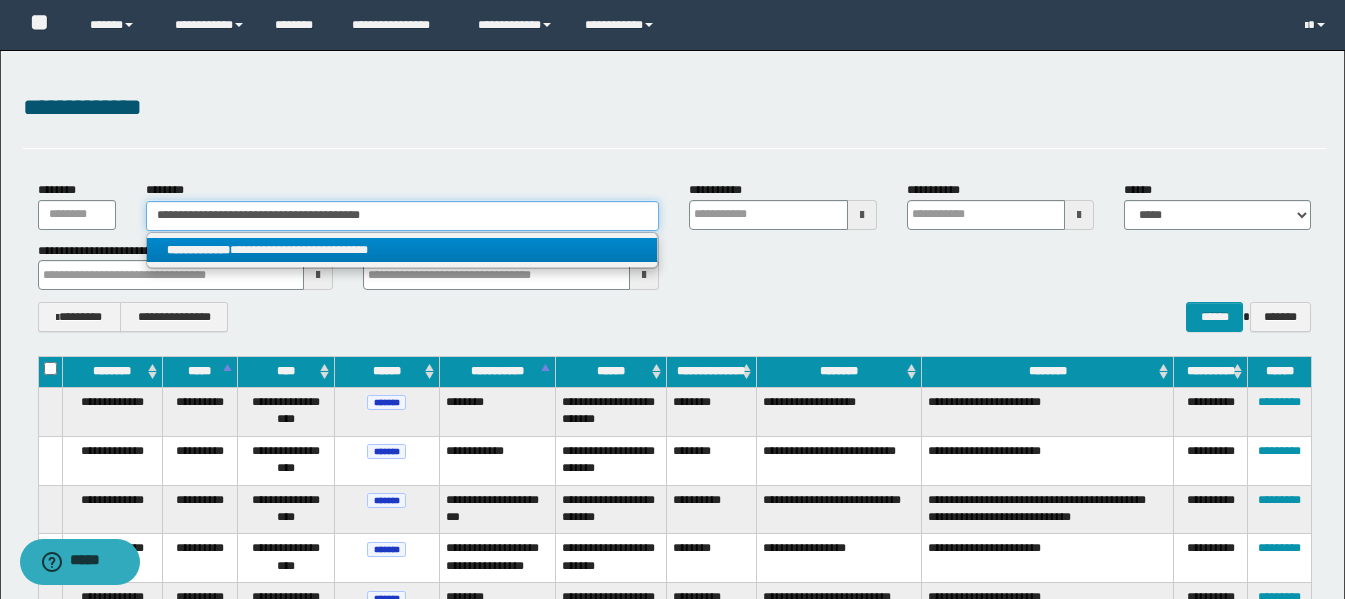 type 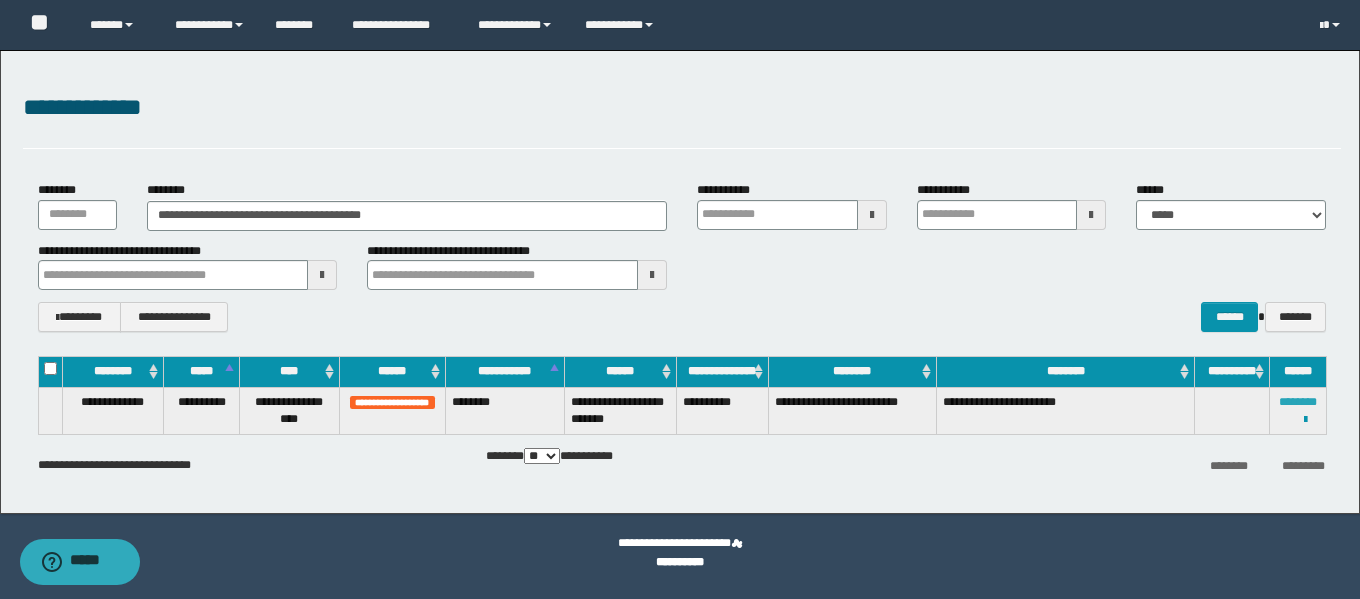 click on "********" at bounding box center [1298, 402] 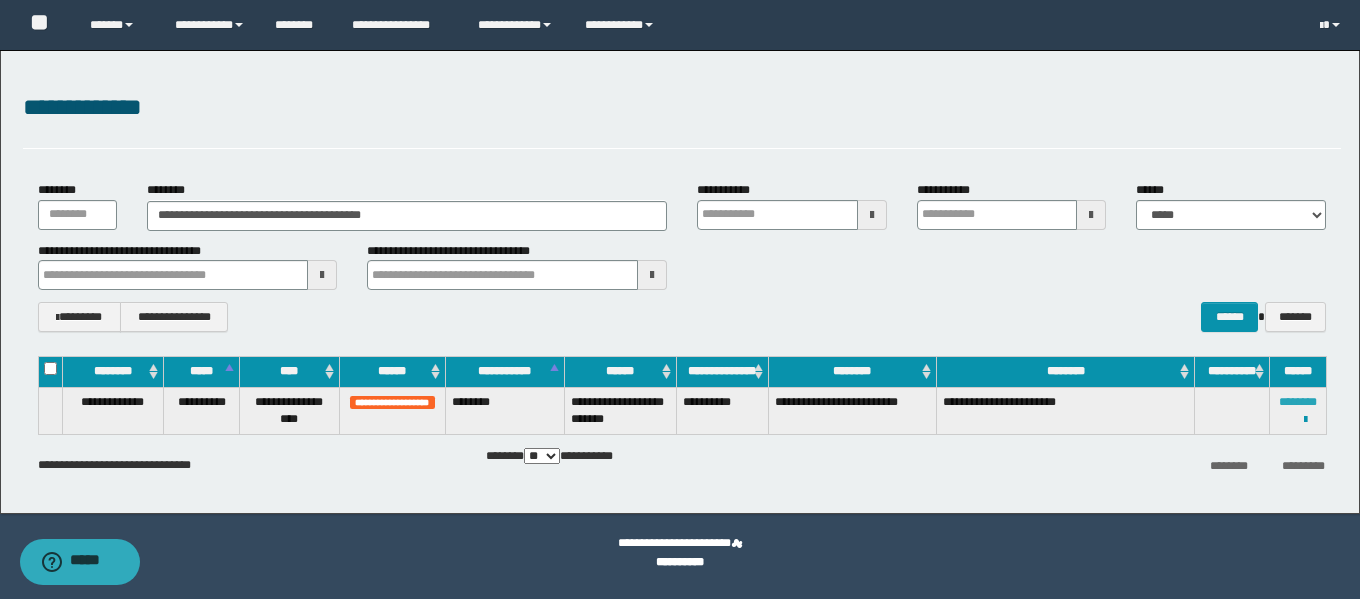 type 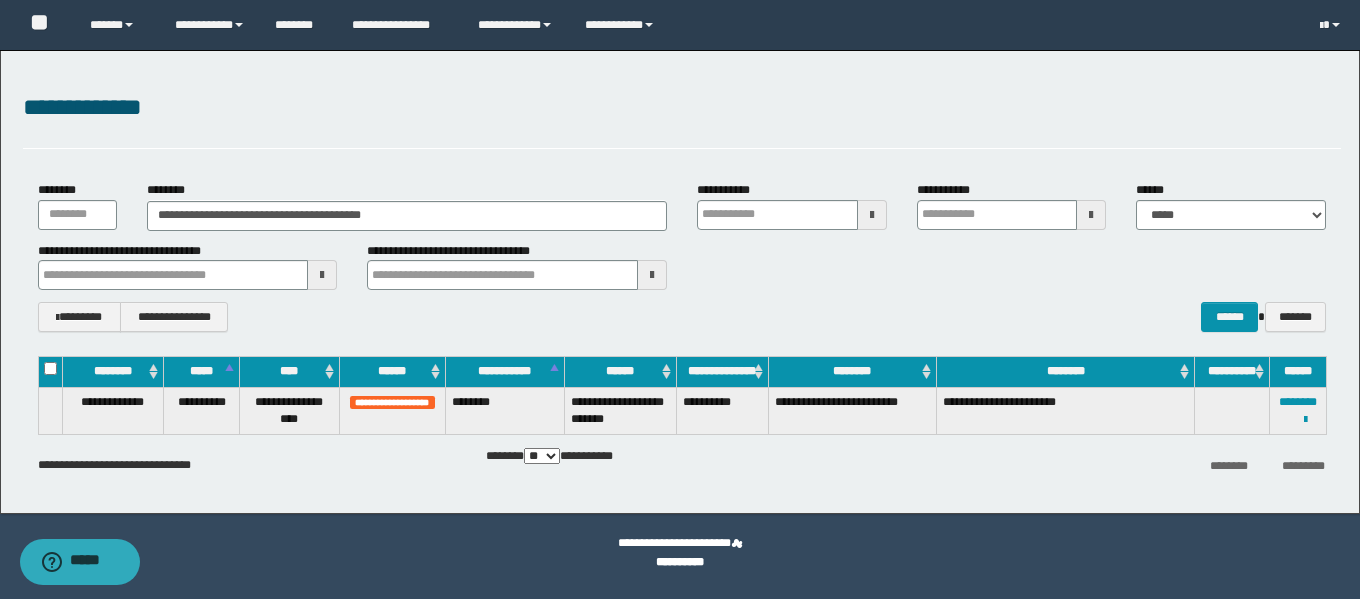 type 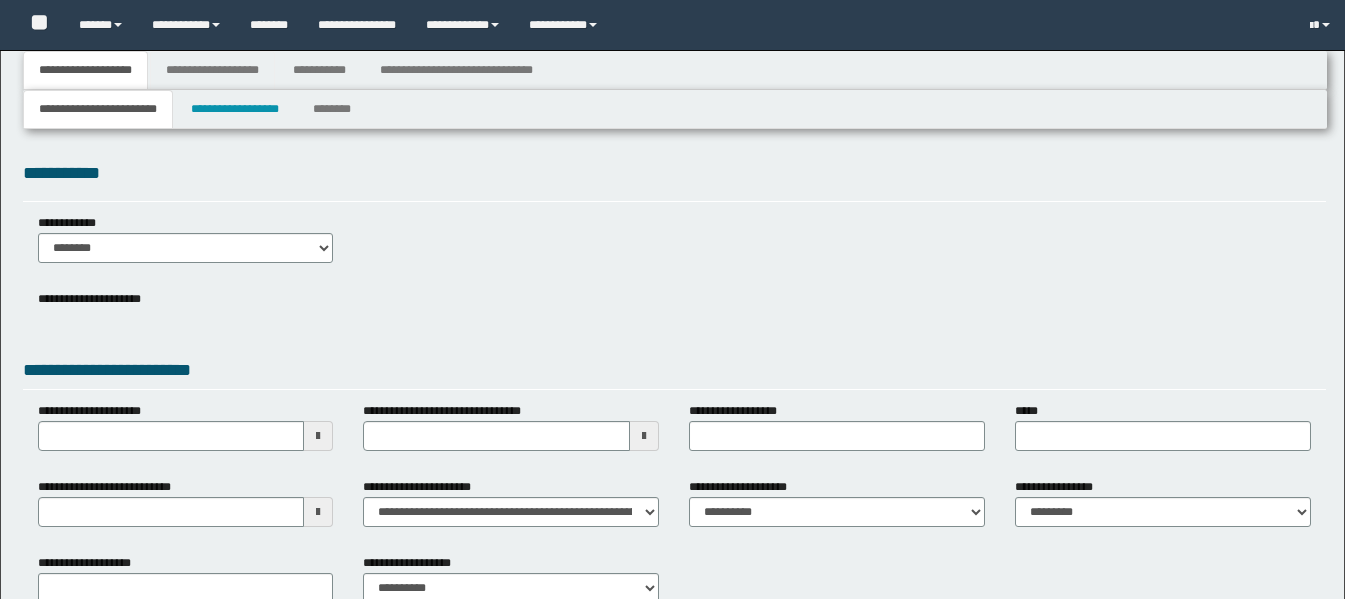 type 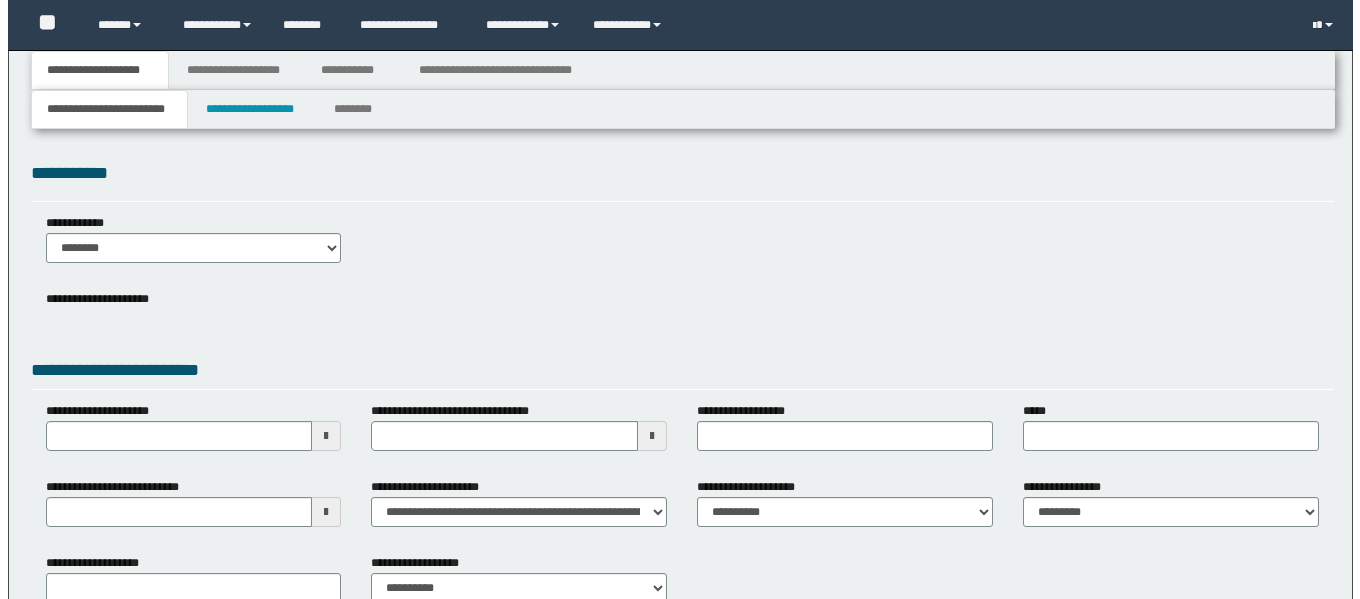 scroll, scrollTop: 0, scrollLeft: 0, axis: both 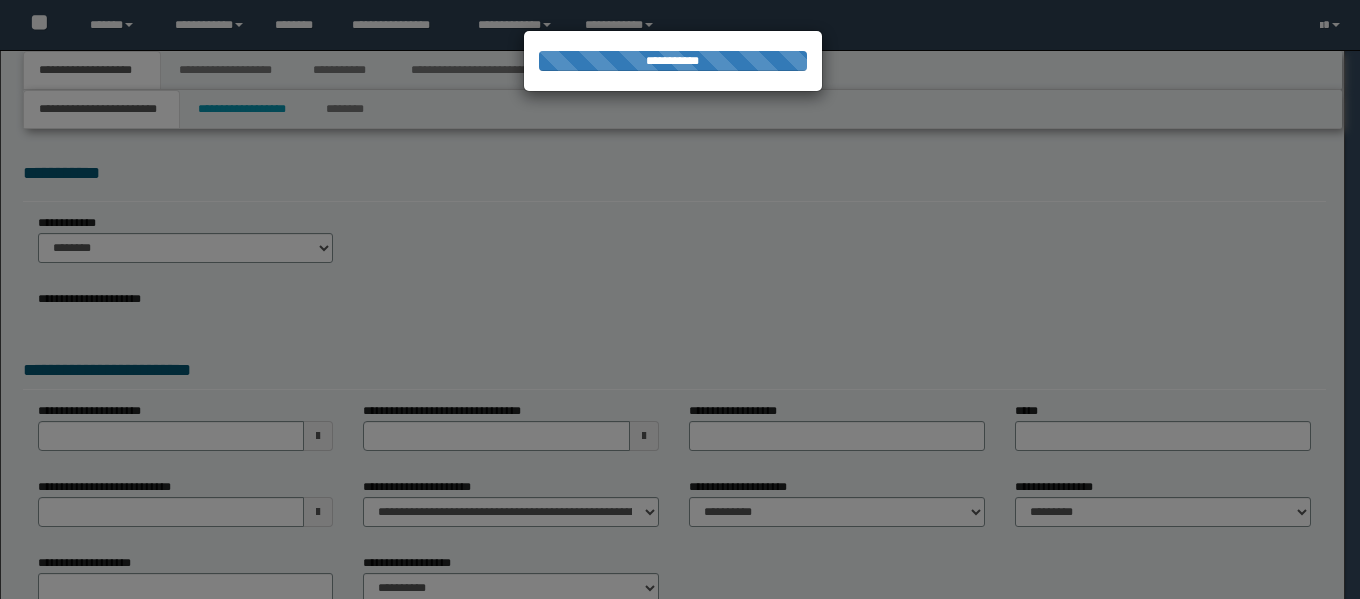 type on "**********" 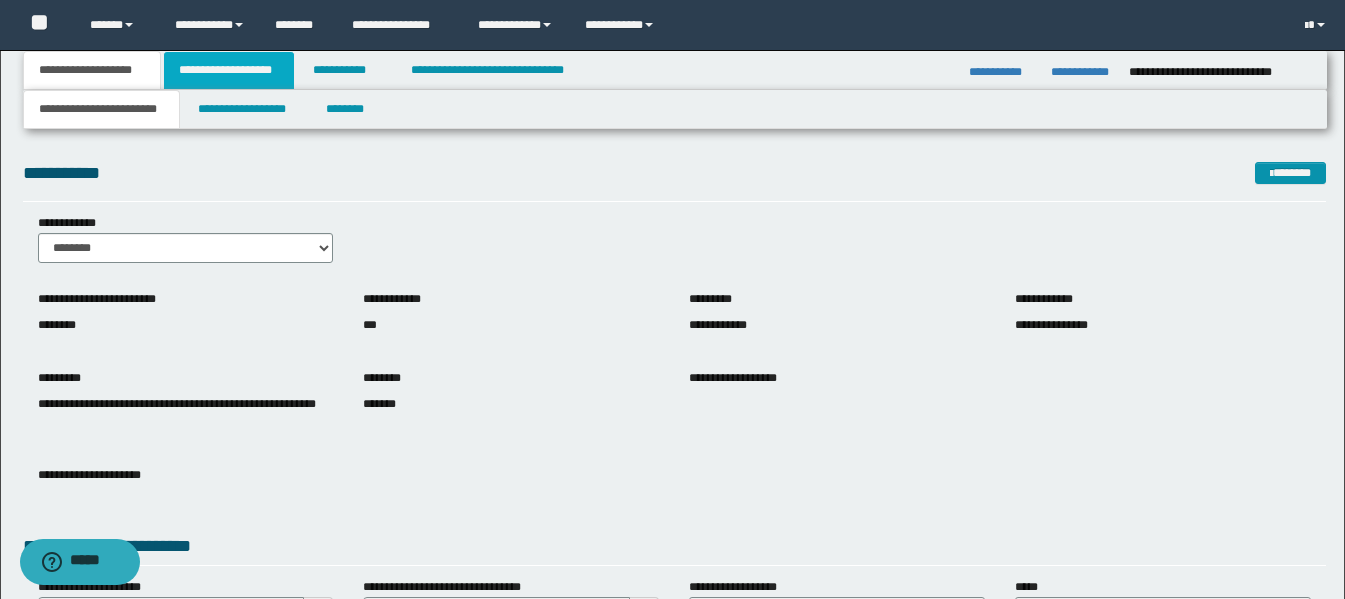 click on "**********" at bounding box center [229, 70] 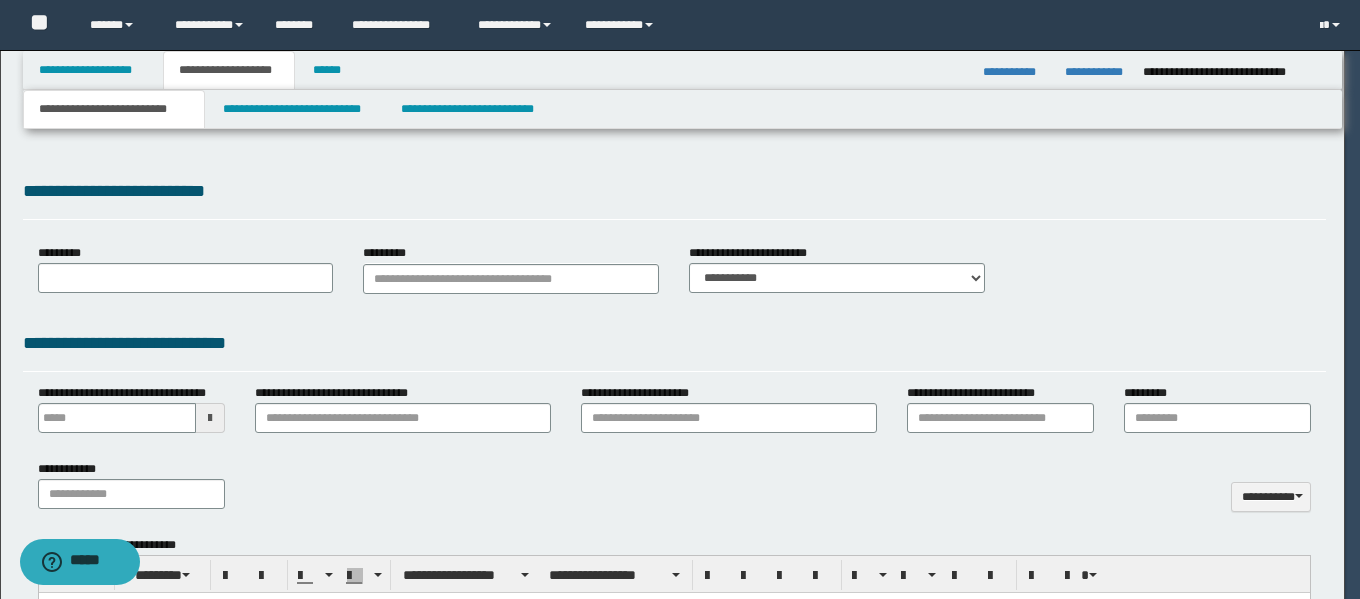 scroll, scrollTop: 0, scrollLeft: 0, axis: both 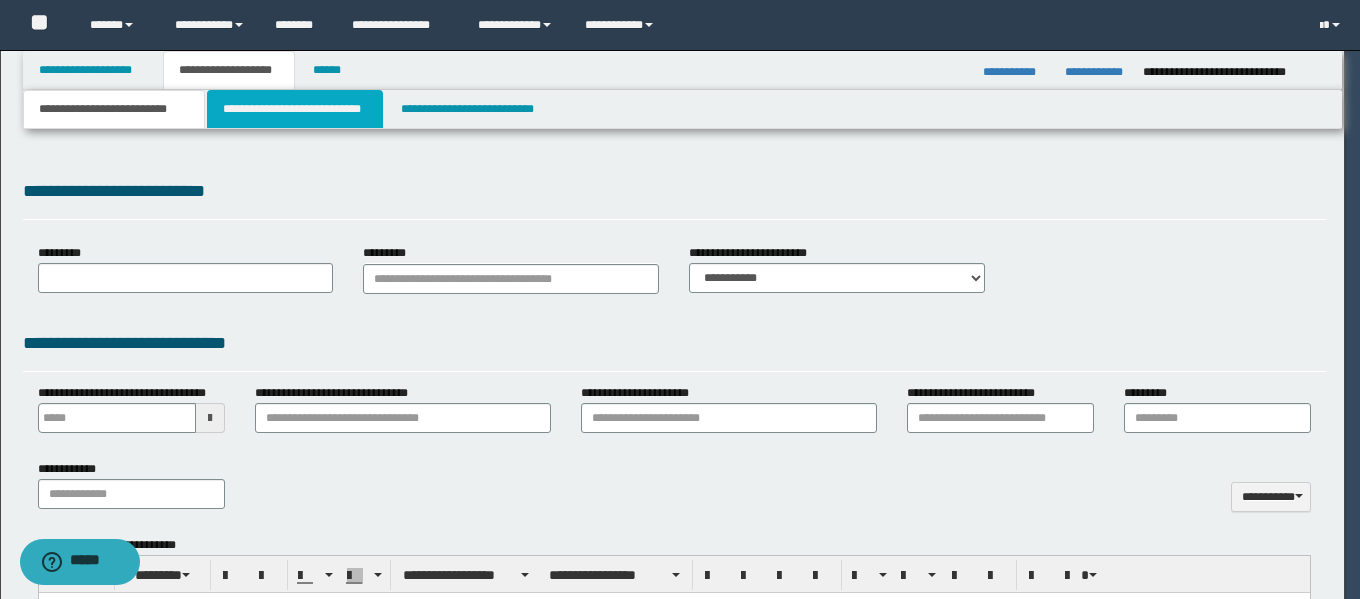 select on "*" 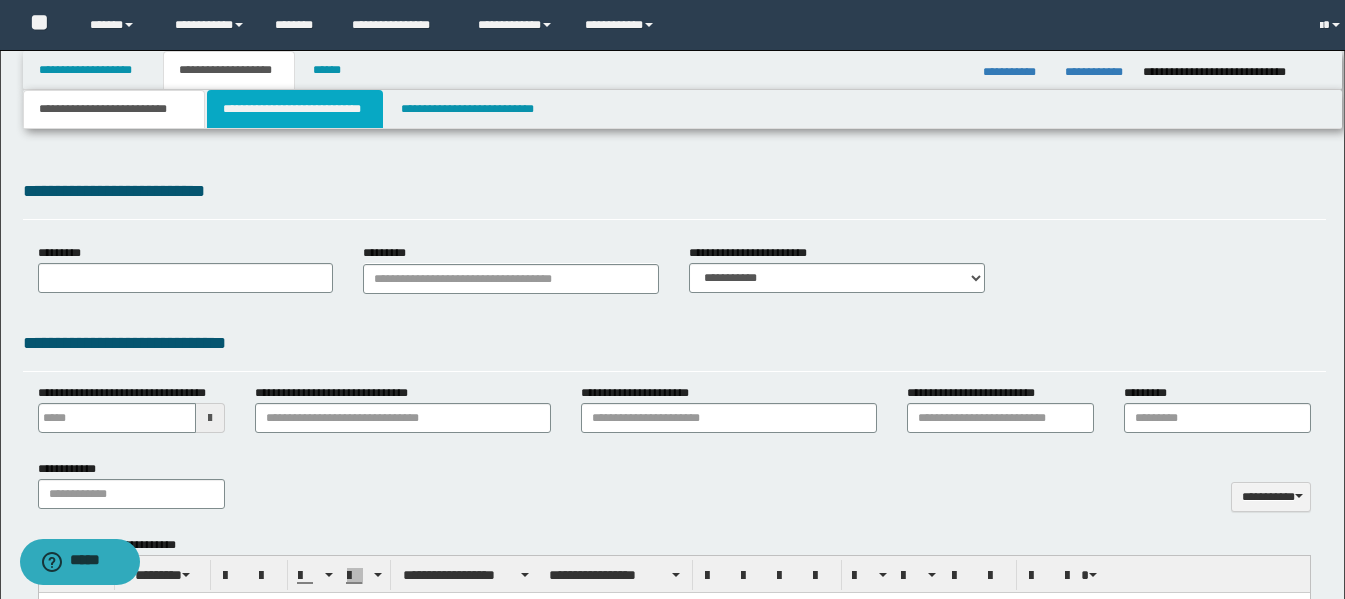 click on "**********" at bounding box center [295, 109] 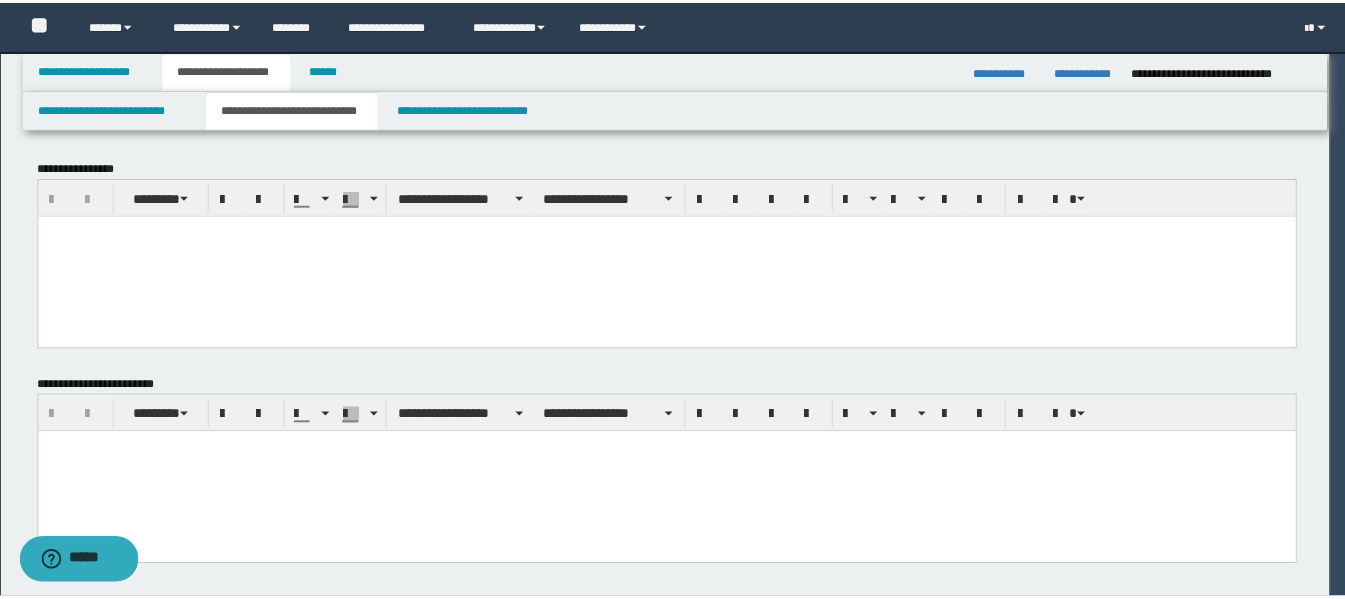 scroll, scrollTop: 0, scrollLeft: 0, axis: both 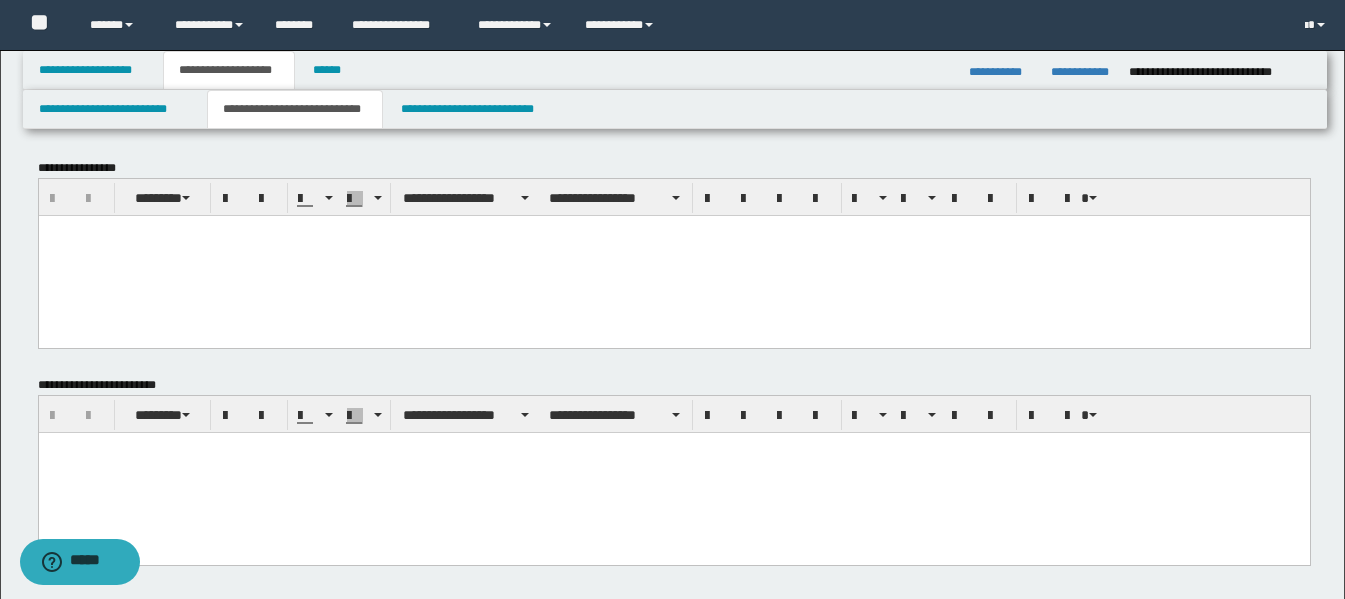 click at bounding box center [673, 255] 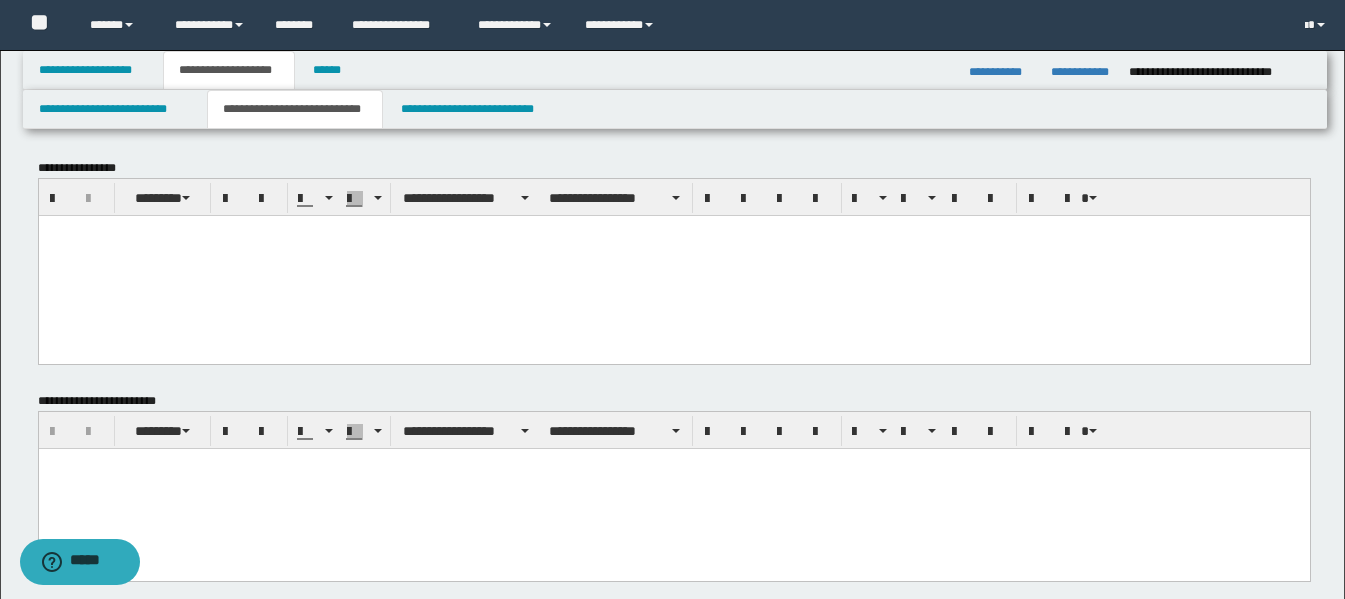 paste 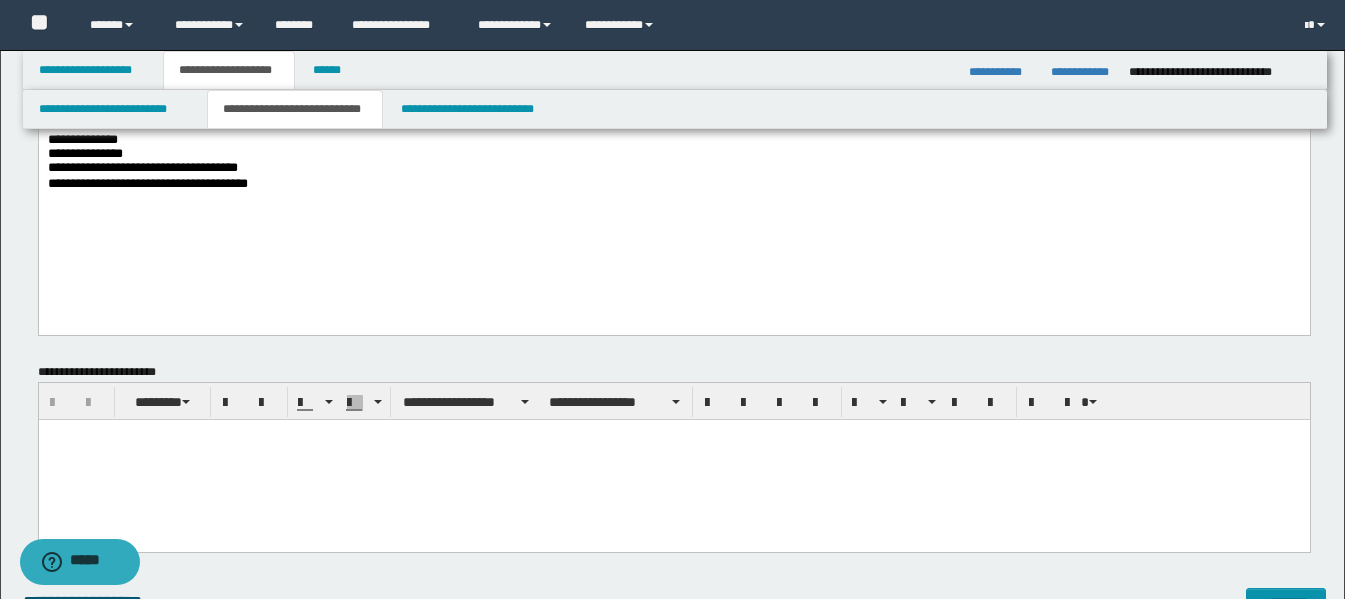 scroll, scrollTop: 400, scrollLeft: 0, axis: vertical 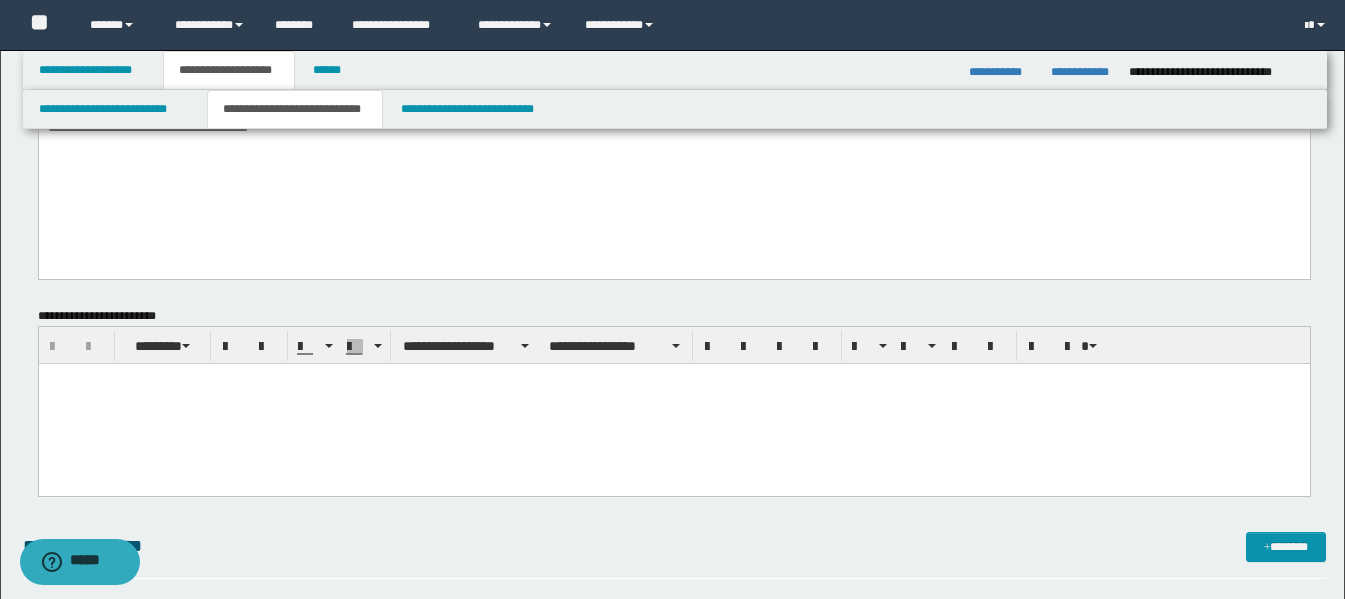 click at bounding box center [673, 403] 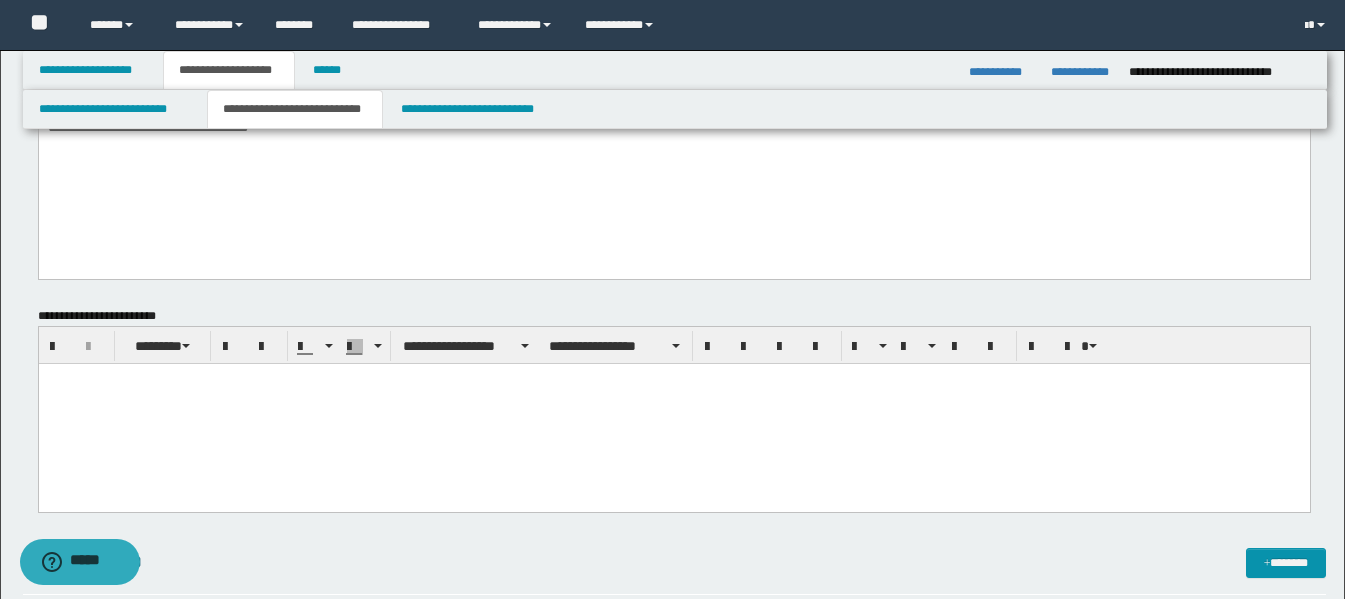 type 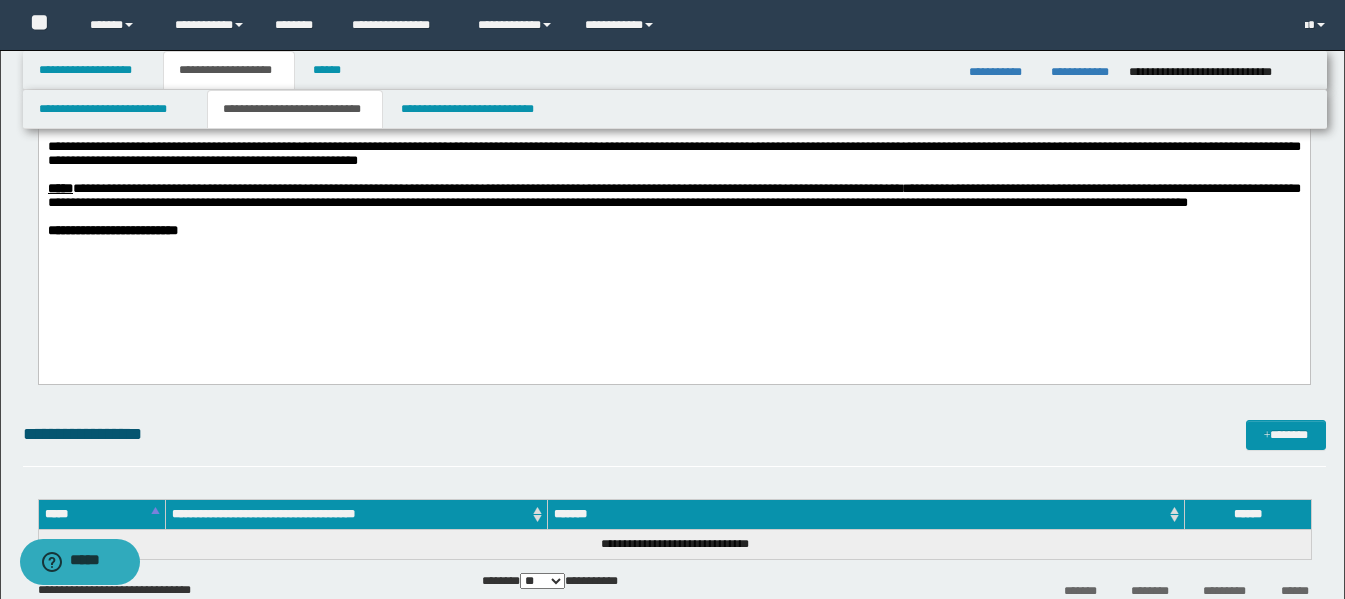 scroll, scrollTop: 600, scrollLeft: 0, axis: vertical 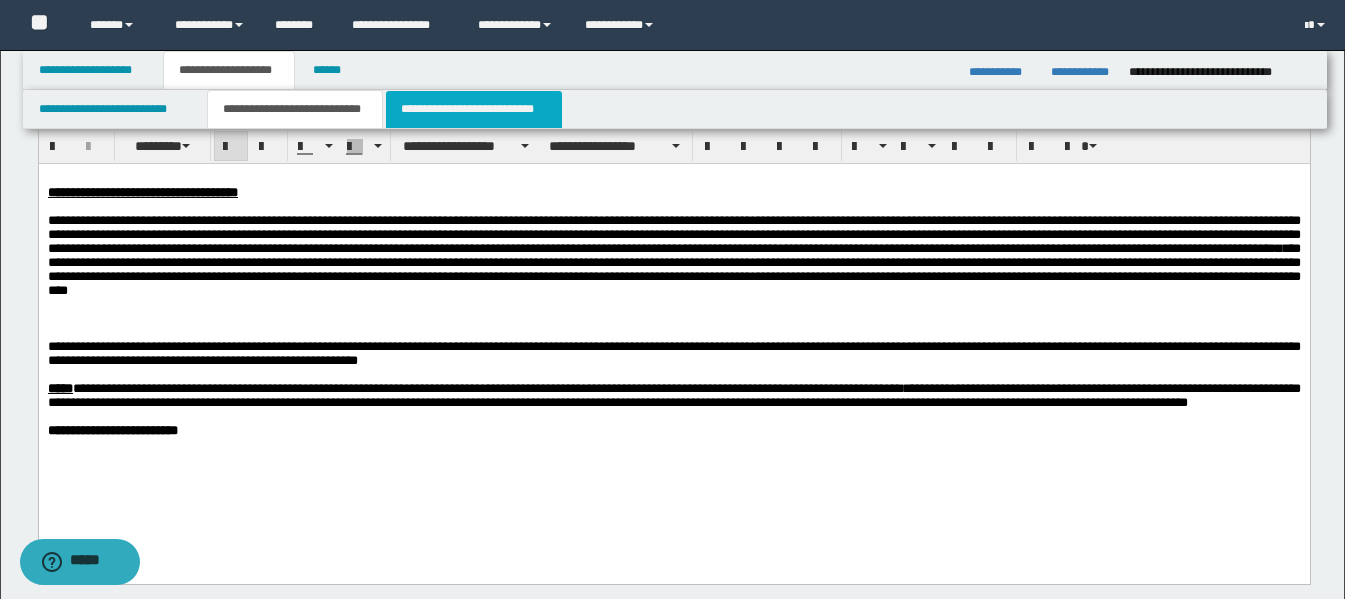 click on "**********" at bounding box center (474, 109) 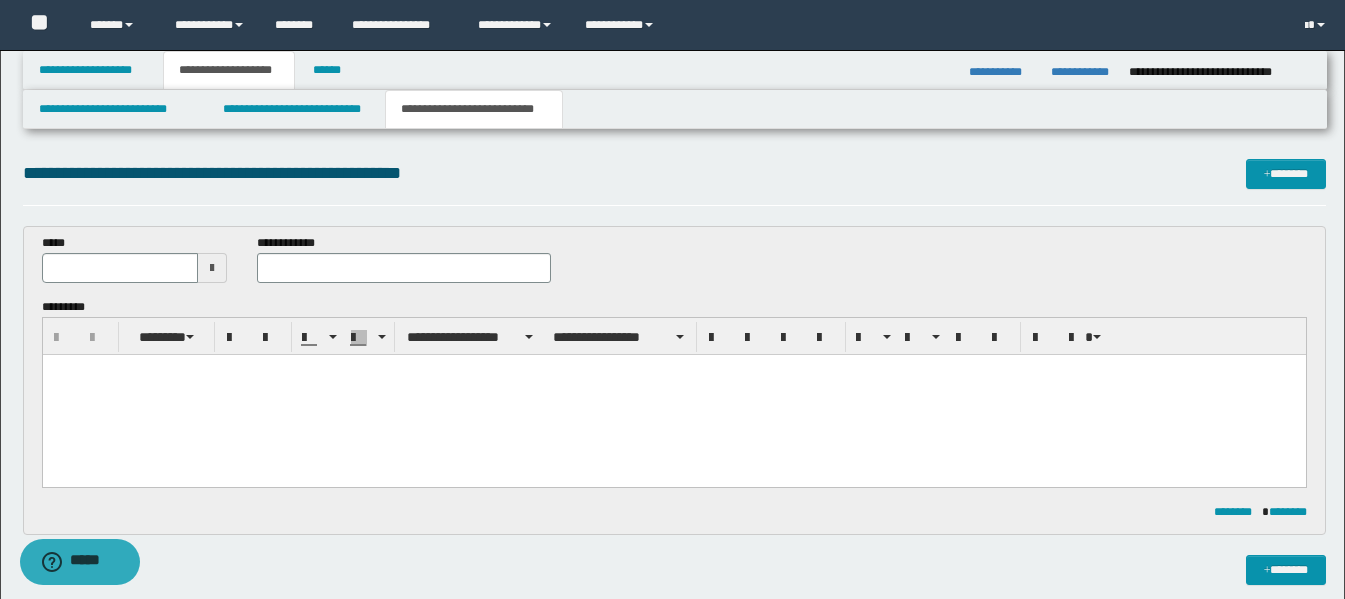 scroll, scrollTop: 0, scrollLeft: 0, axis: both 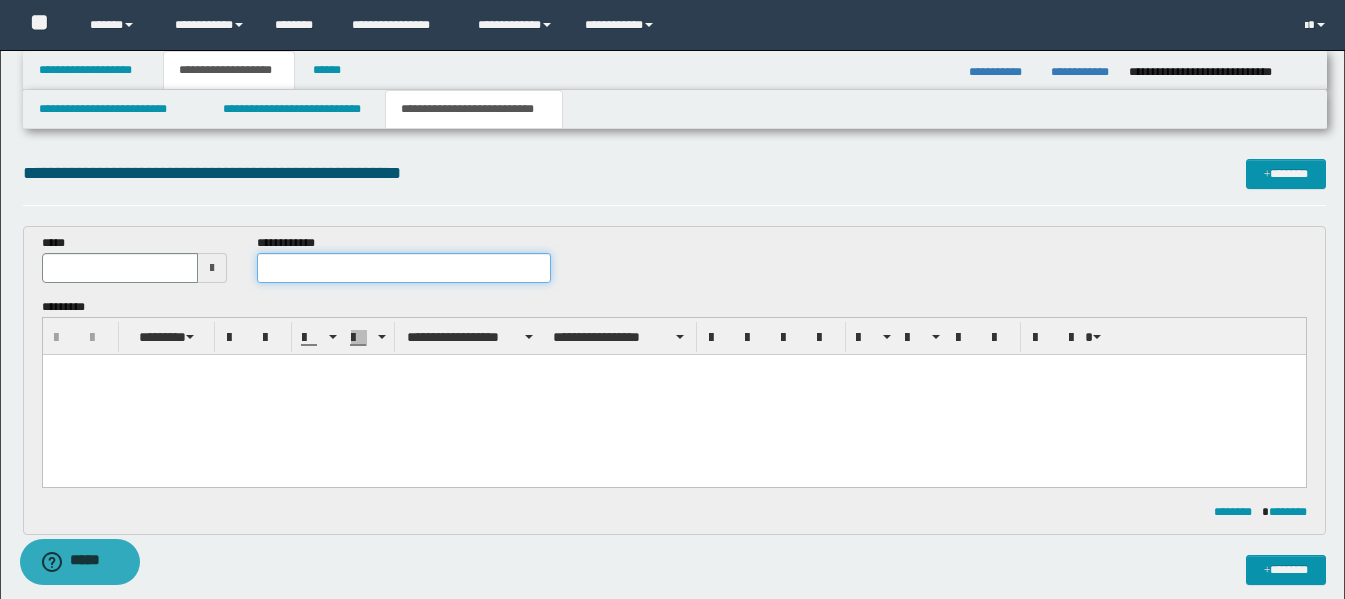 click at bounding box center [404, 268] 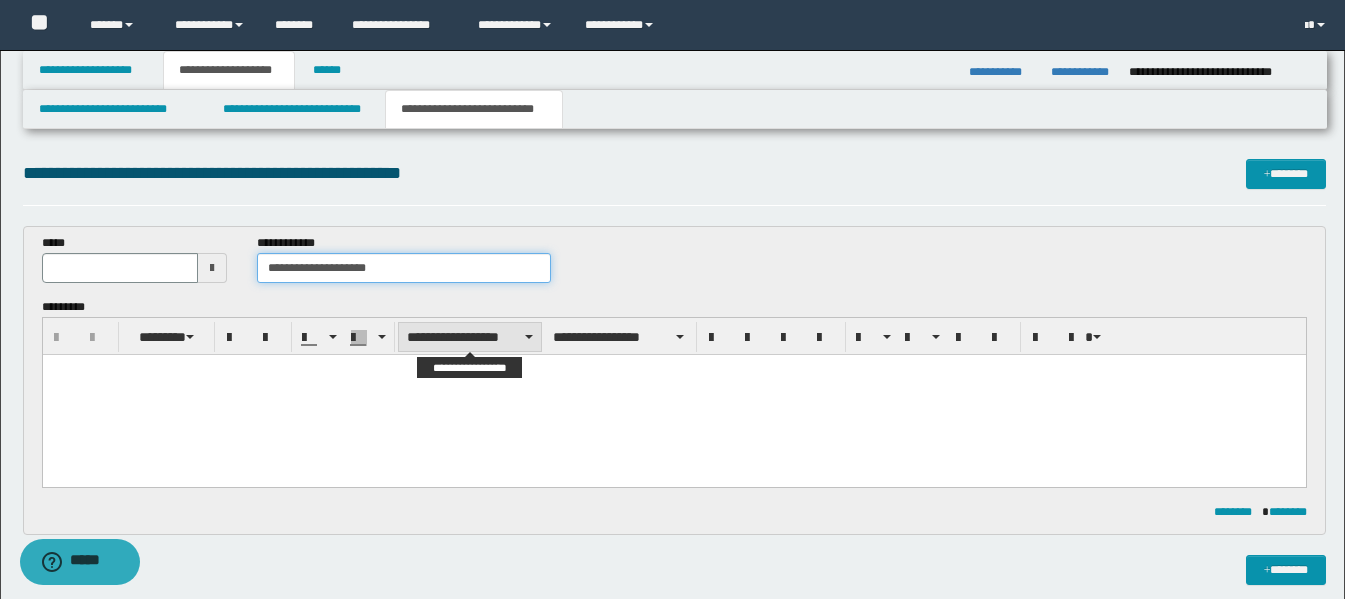 type on "**********" 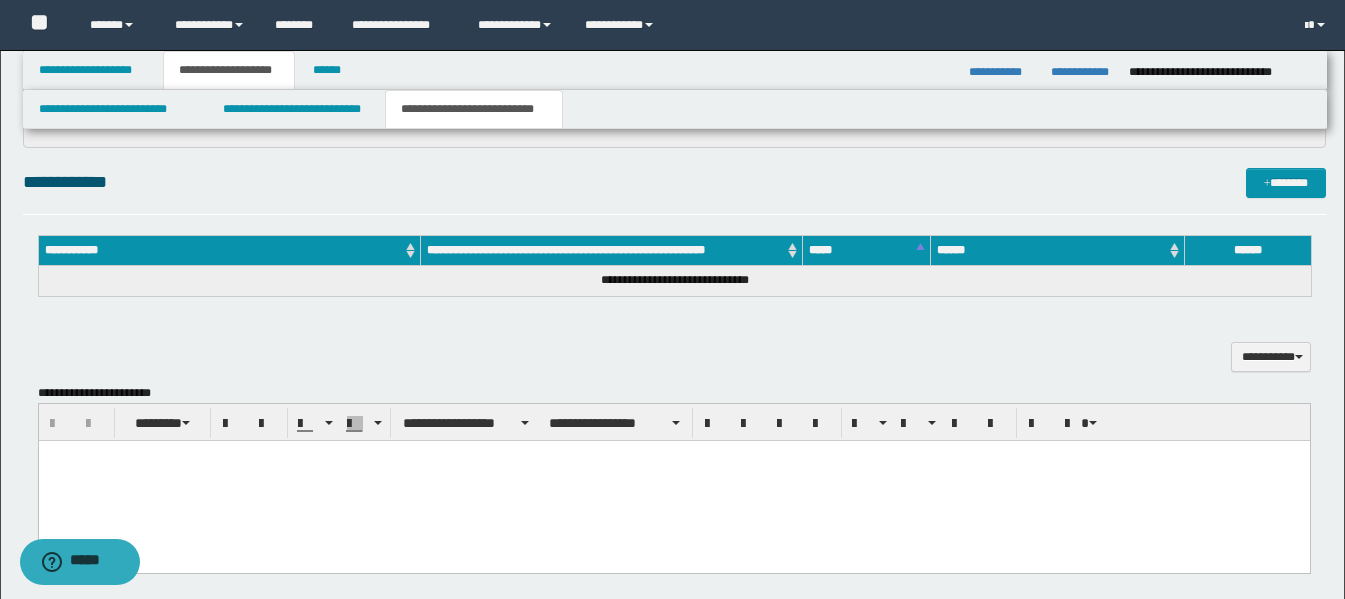 scroll, scrollTop: 500, scrollLeft: 0, axis: vertical 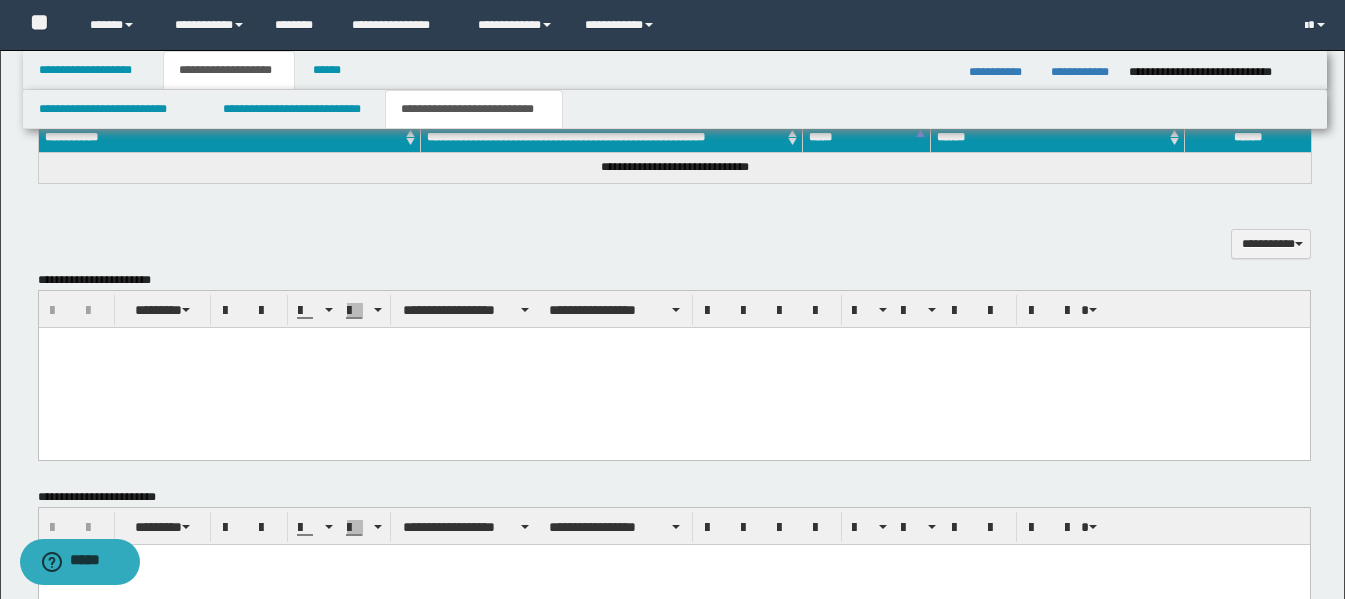drag, startPoint x: 295, startPoint y: 398, endPoint x: 317, endPoint y: 386, distance: 25.059929 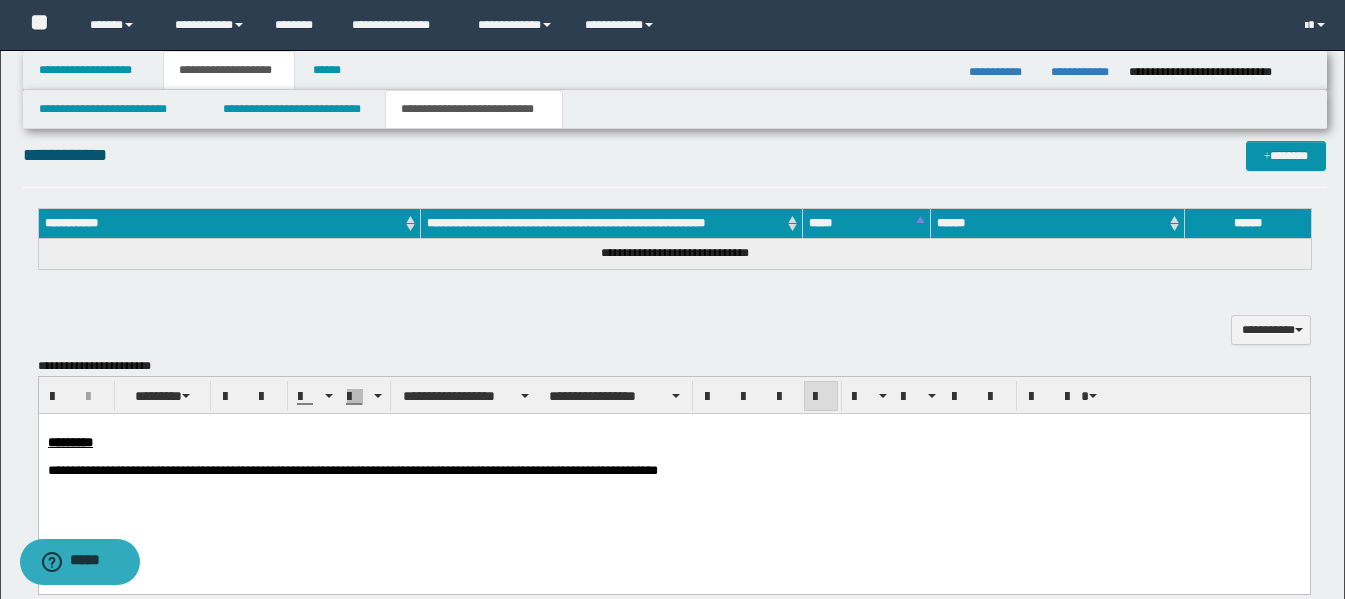 scroll, scrollTop: 367, scrollLeft: 0, axis: vertical 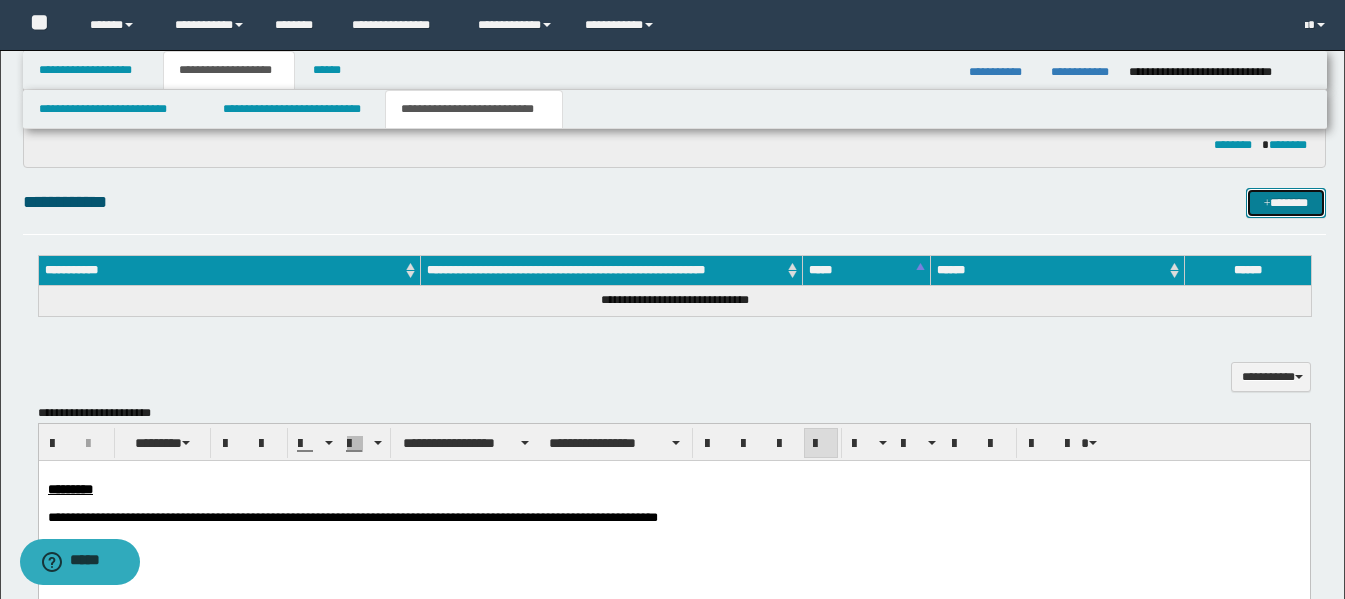 click on "*******" at bounding box center [1286, 203] 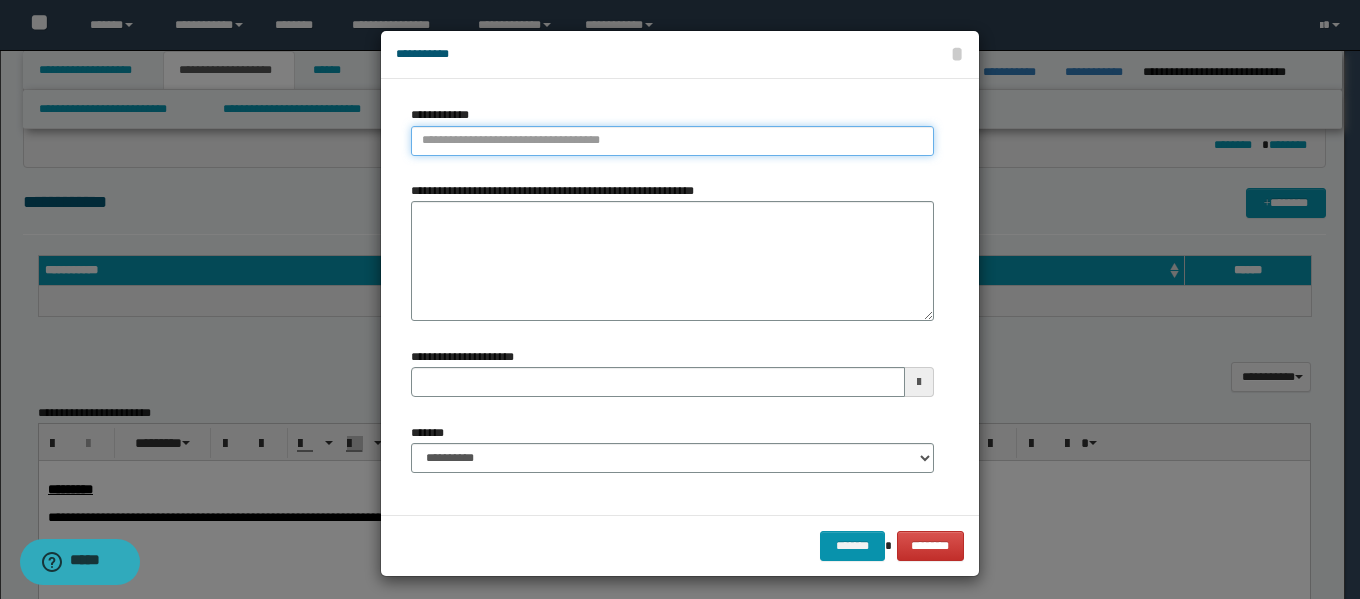 click on "**********" at bounding box center (672, 141) 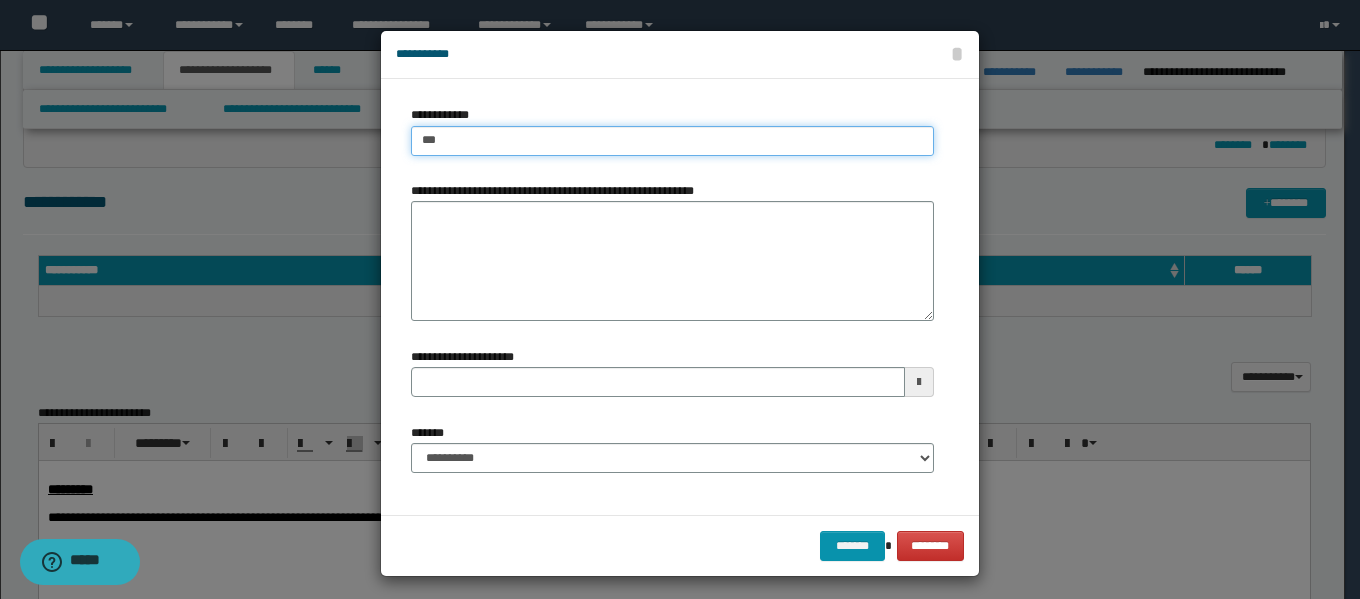 type on "****" 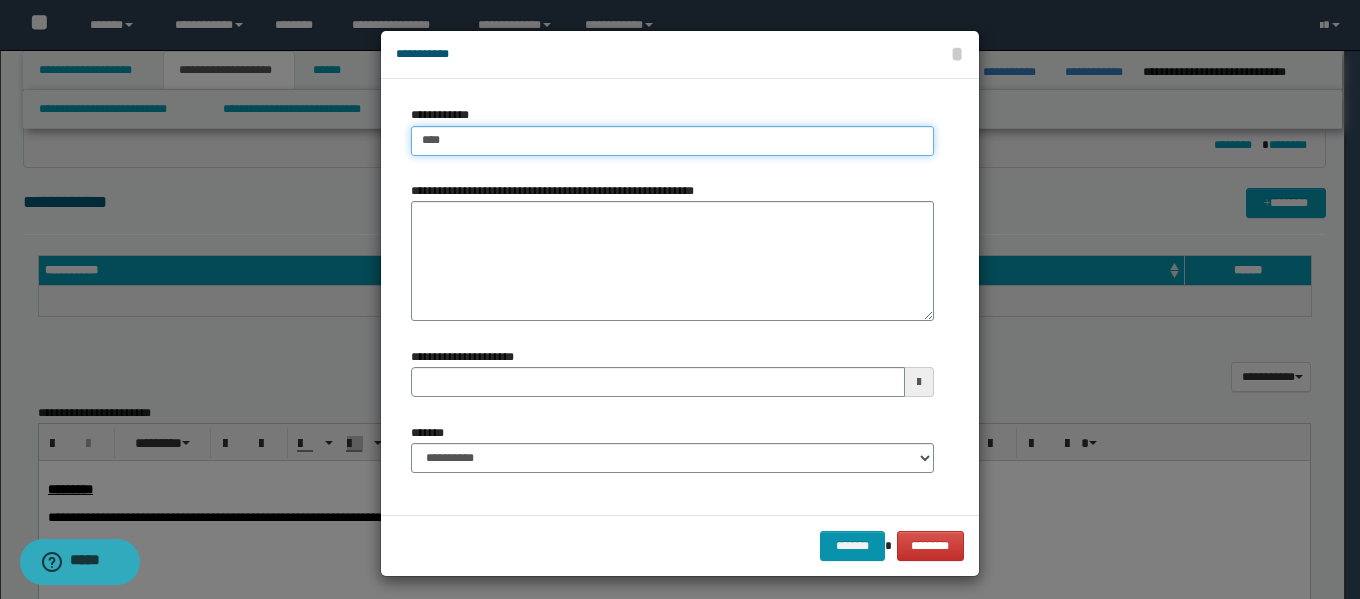 type on "****" 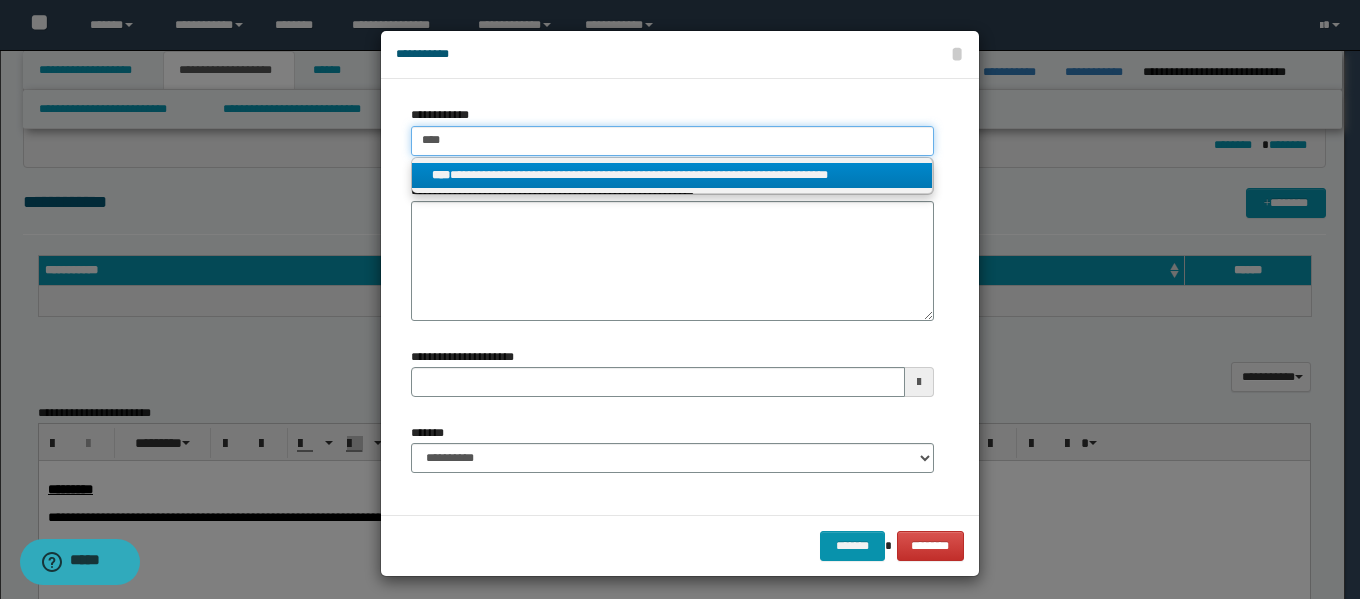 type on "****" 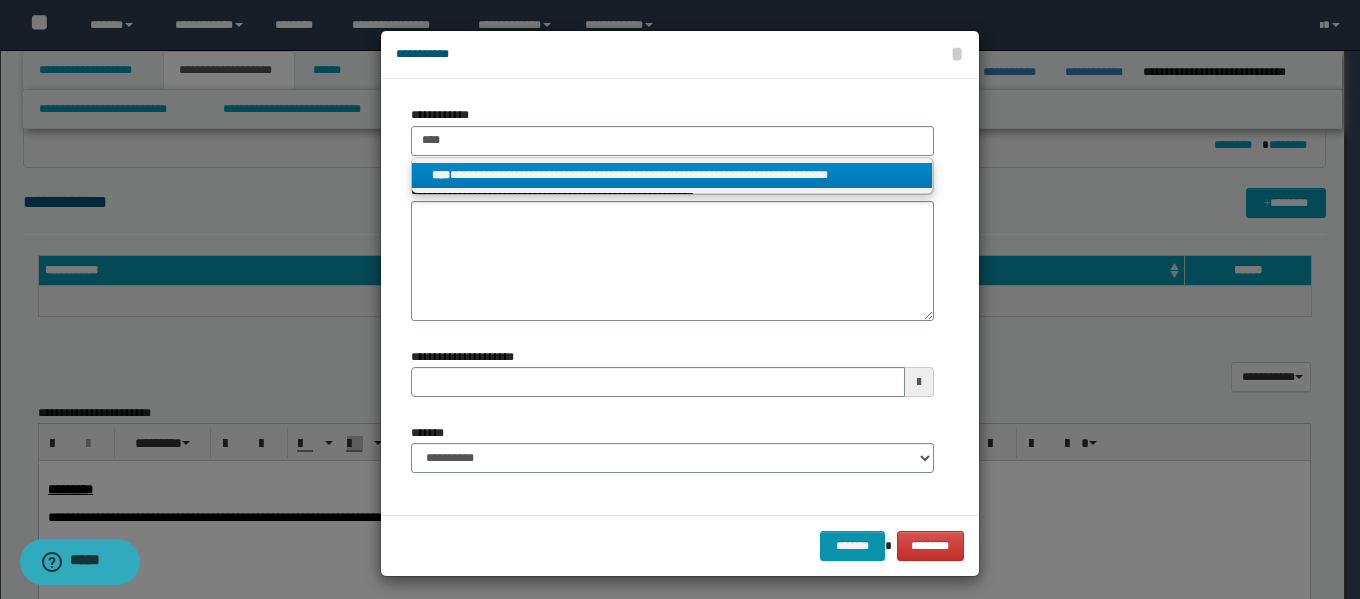 click on "**********" at bounding box center [672, 175] 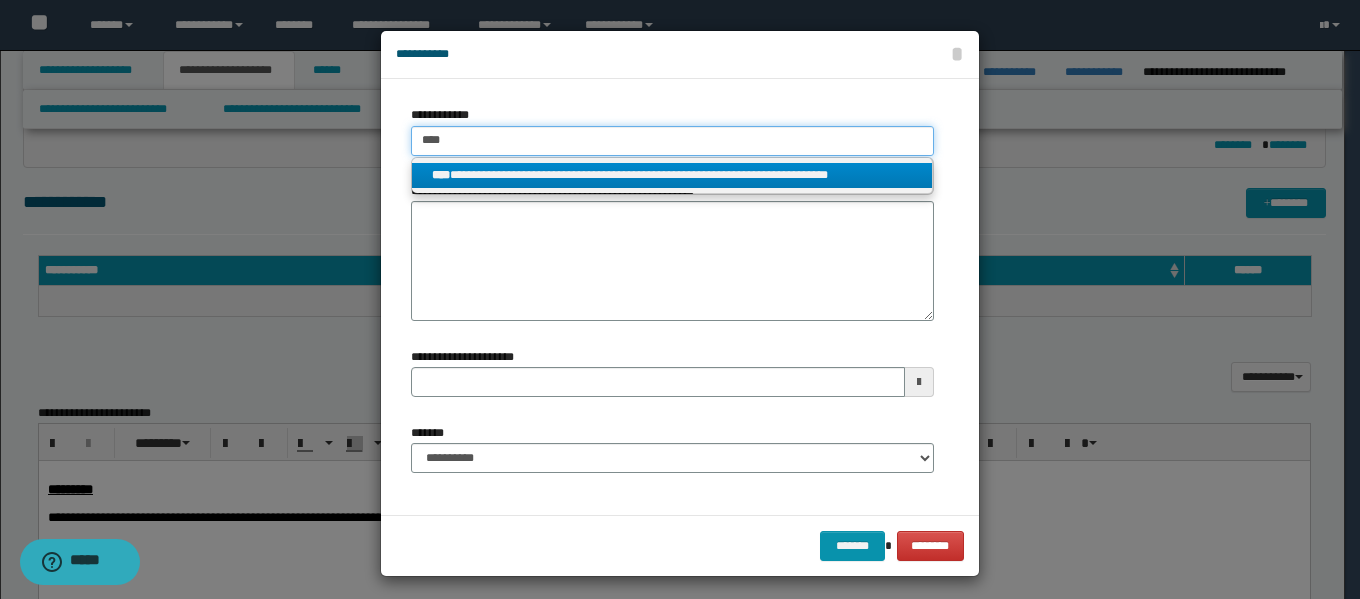 type 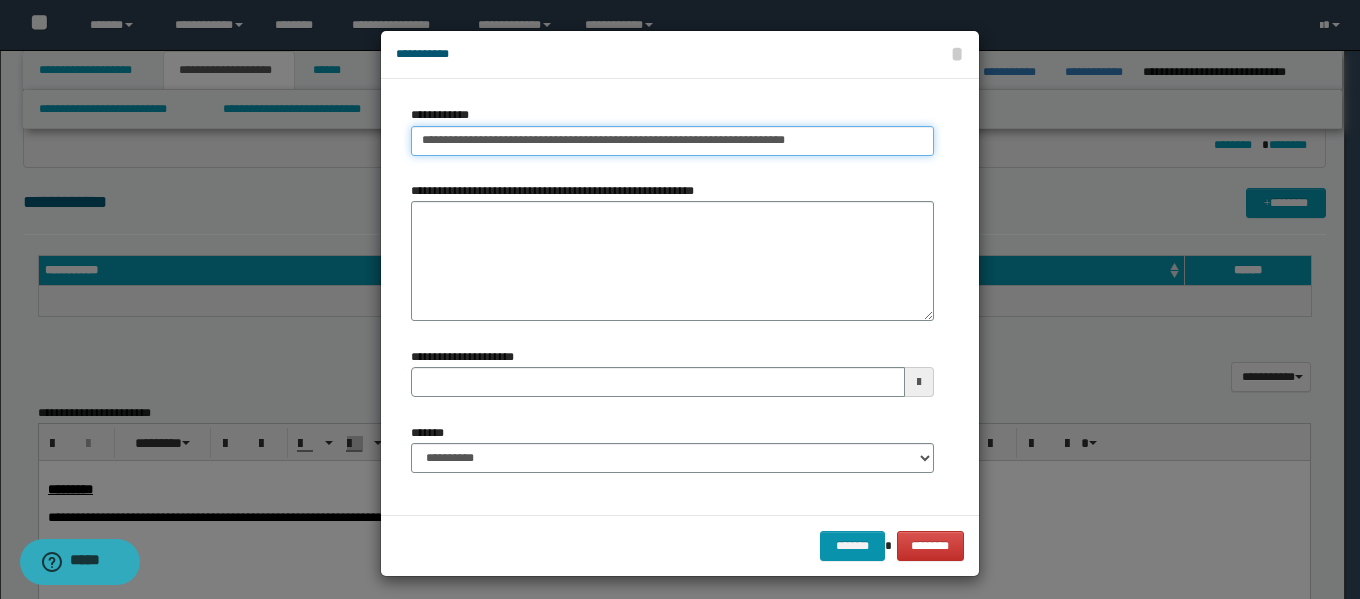 type 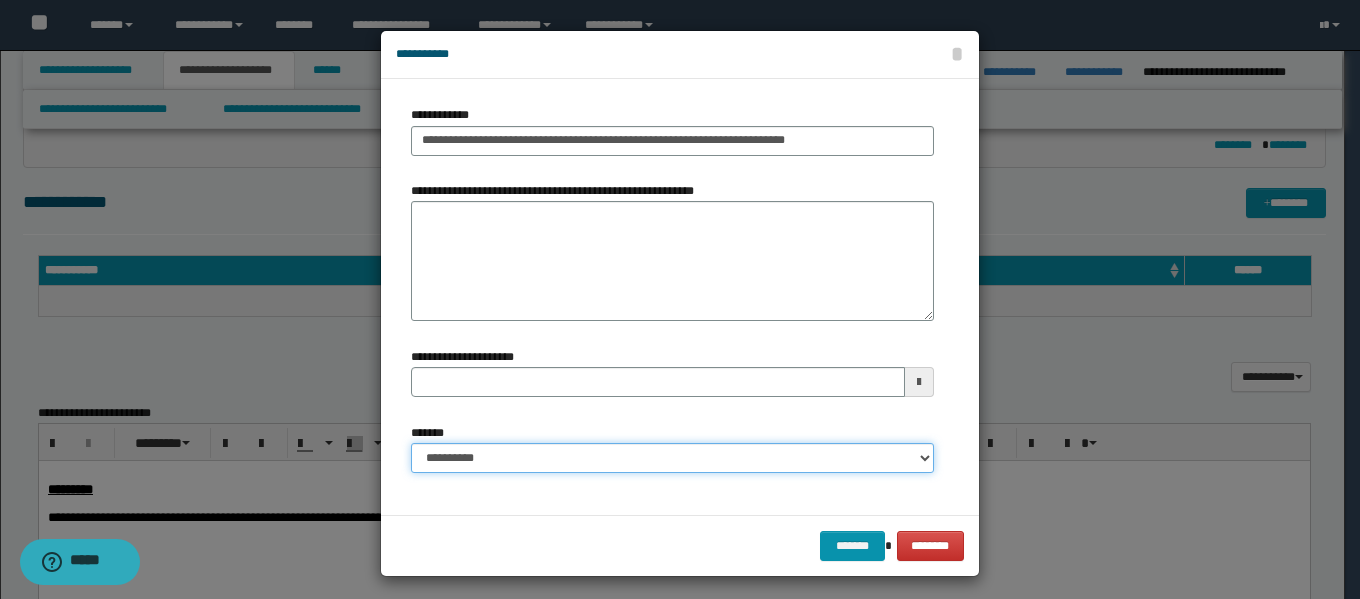 click on "**********" at bounding box center (672, 458) 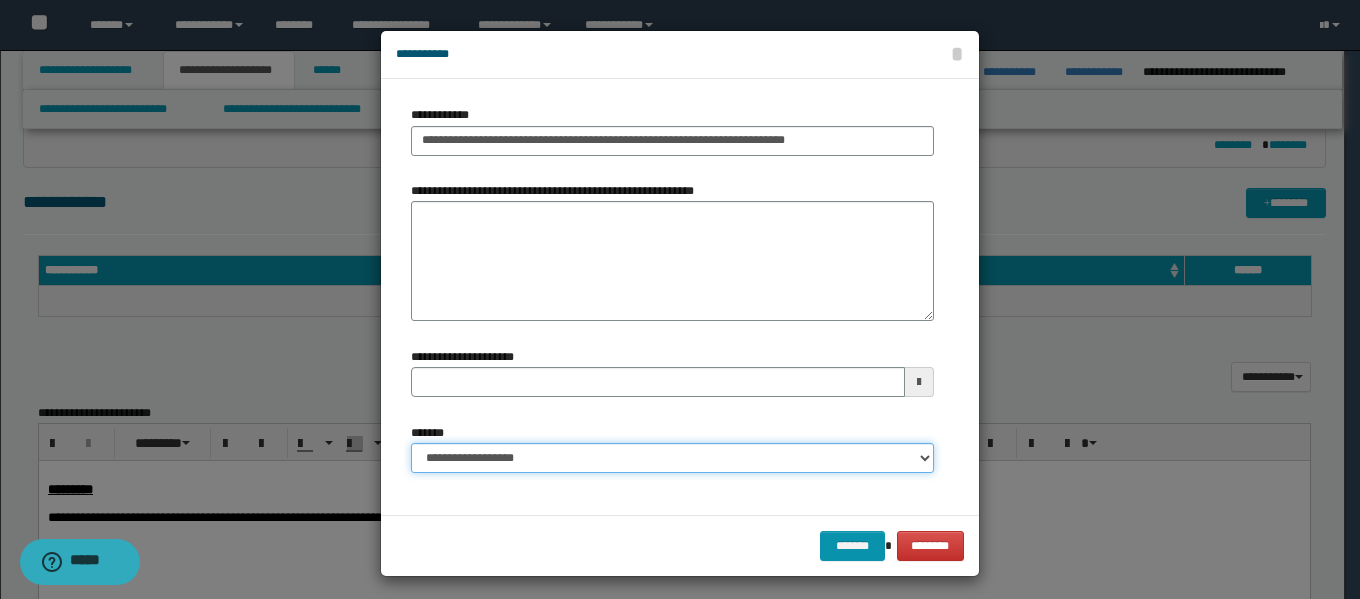 click on "**********" at bounding box center [672, 458] 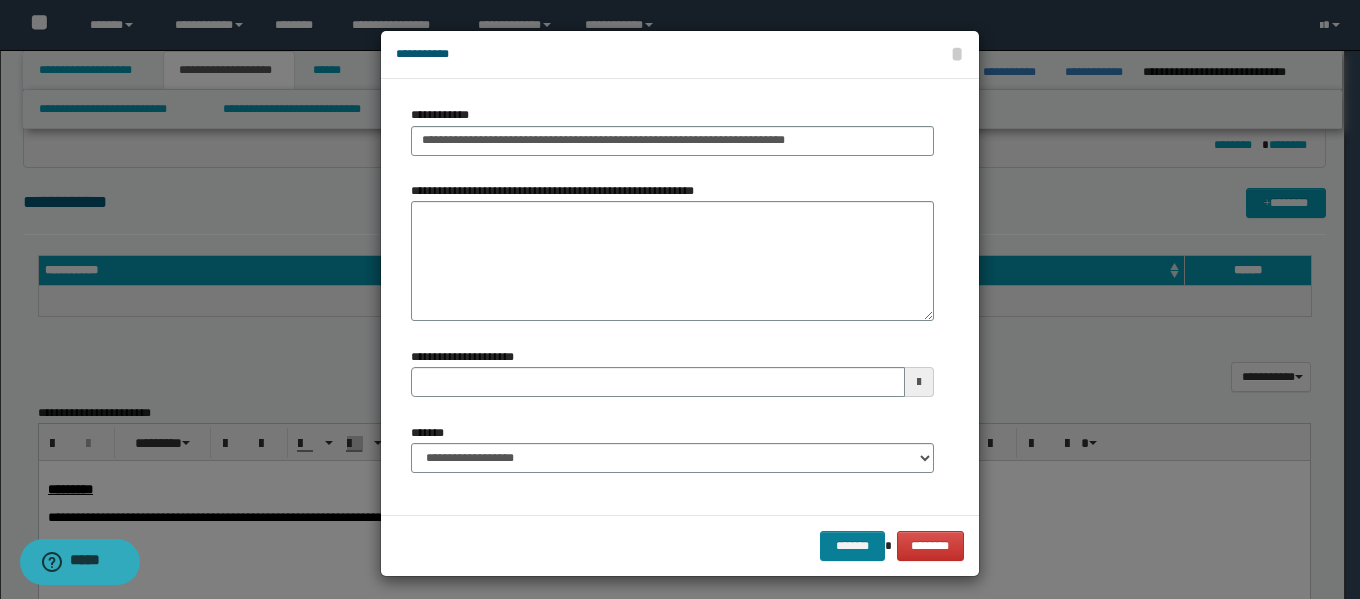 click on "*******
********" at bounding box center [680, 545] 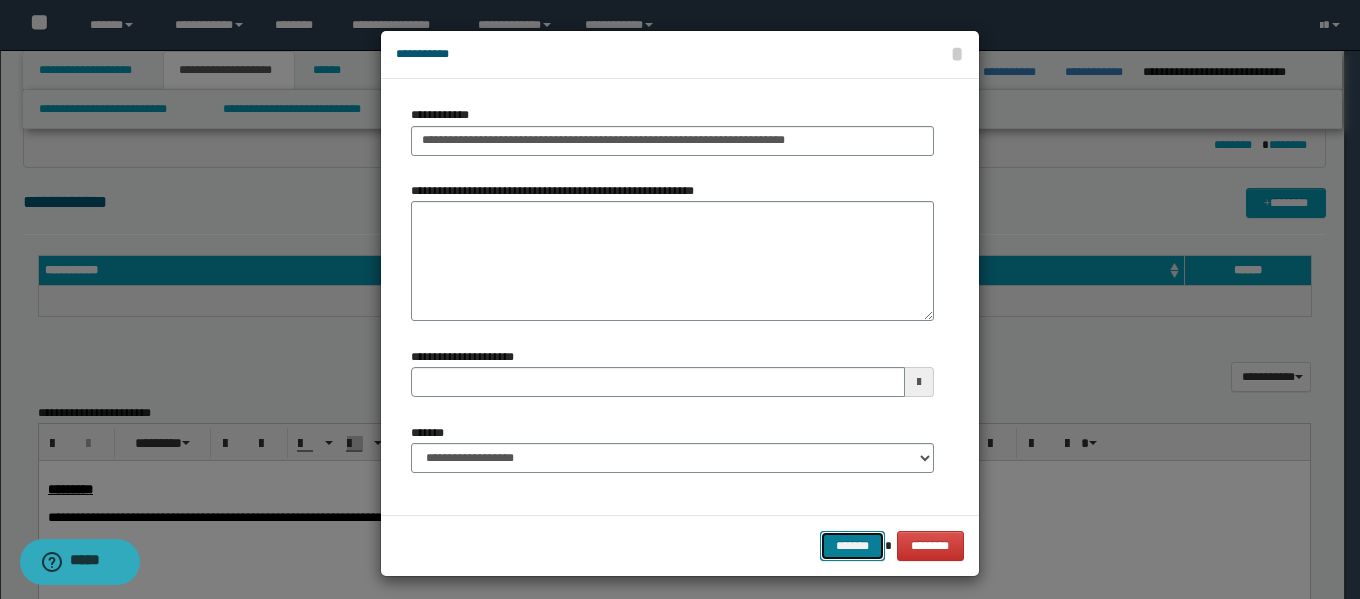 click on "*******" at bounding box center (852, 546) 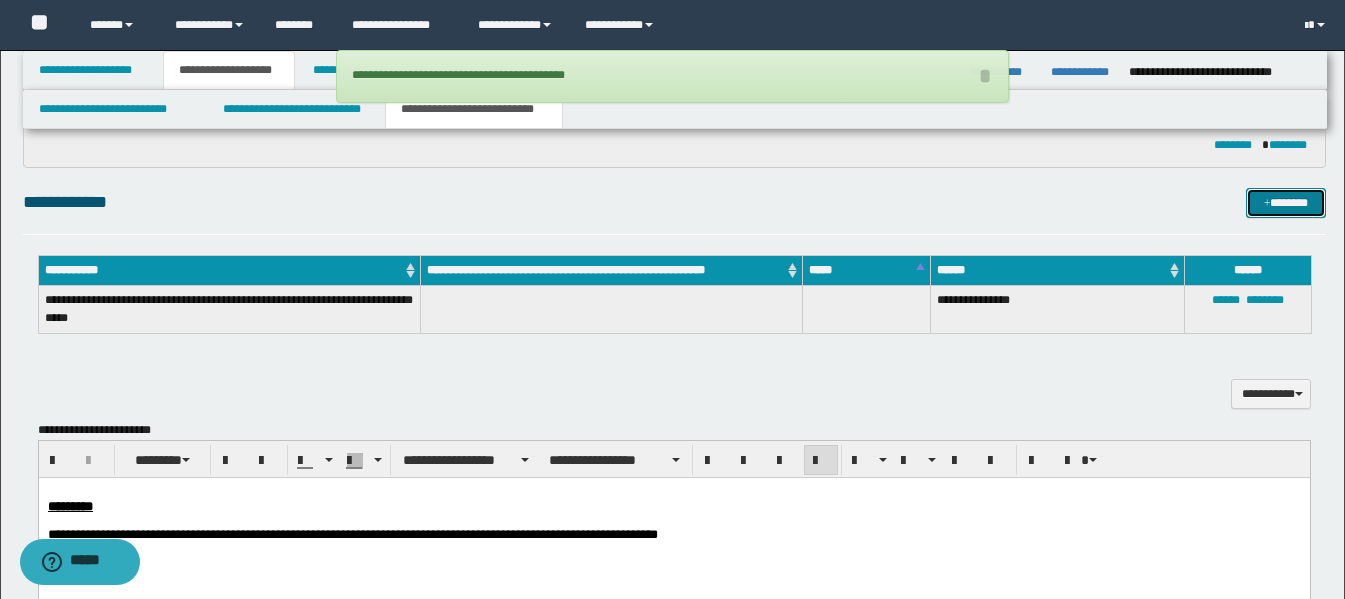 type 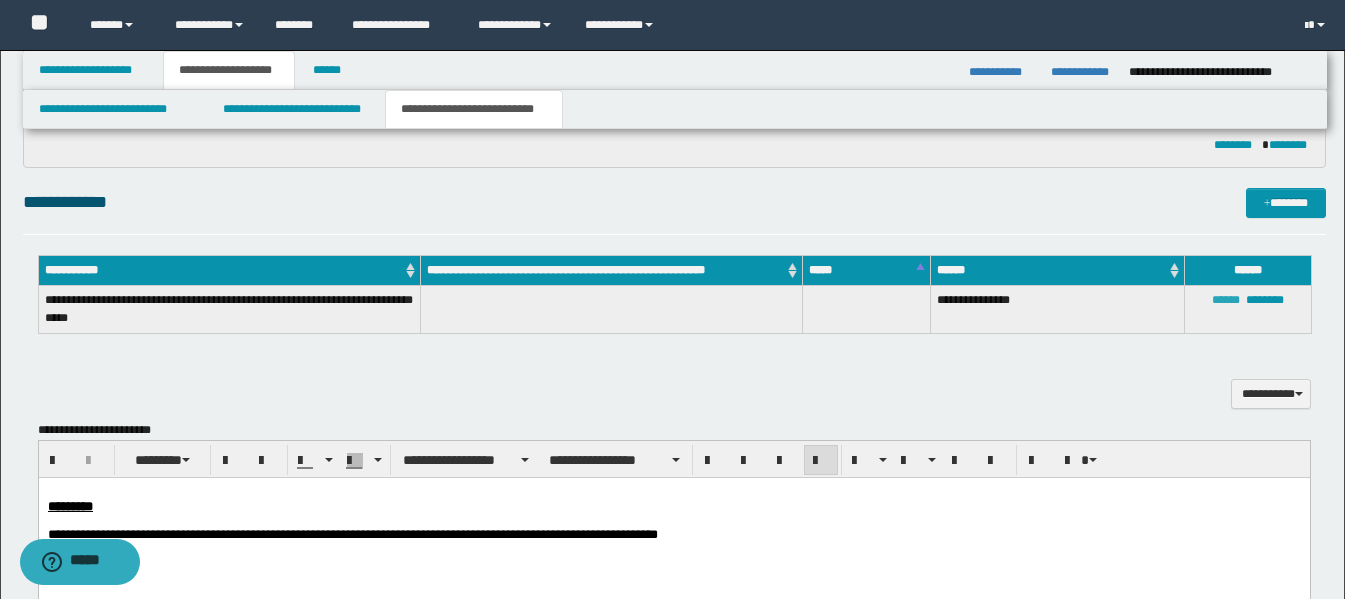 drag, startPoint x: 1217, startPoint y: 295, endPoint x: 1189, endPoint y: 289, distance: 28.635643 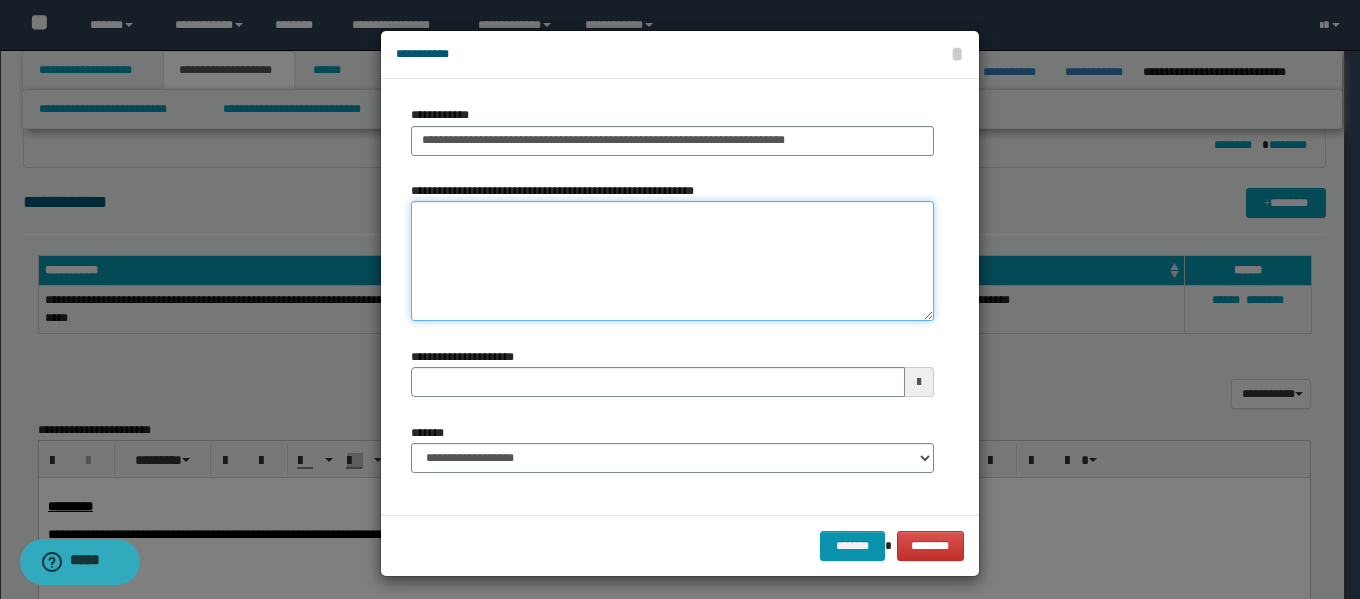 drag, startPoint x: 754, startPoint y: 226, endPoint x: 805, endPoint y: 209, distance: 53.75872 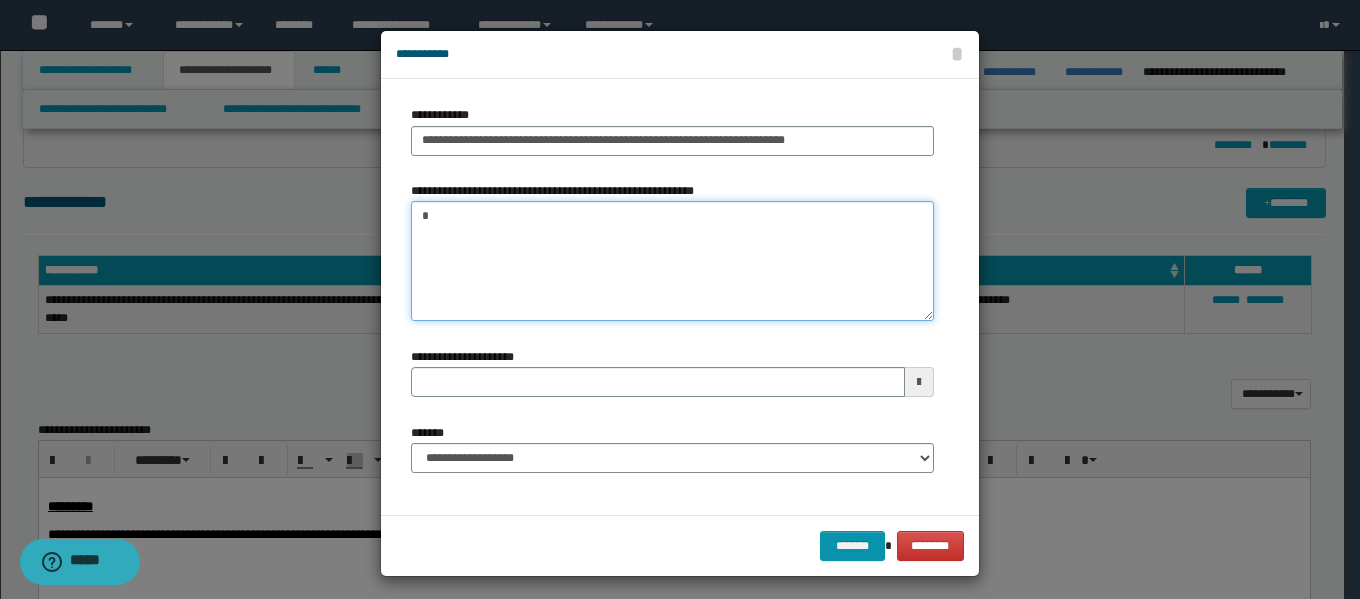 paste on "********" 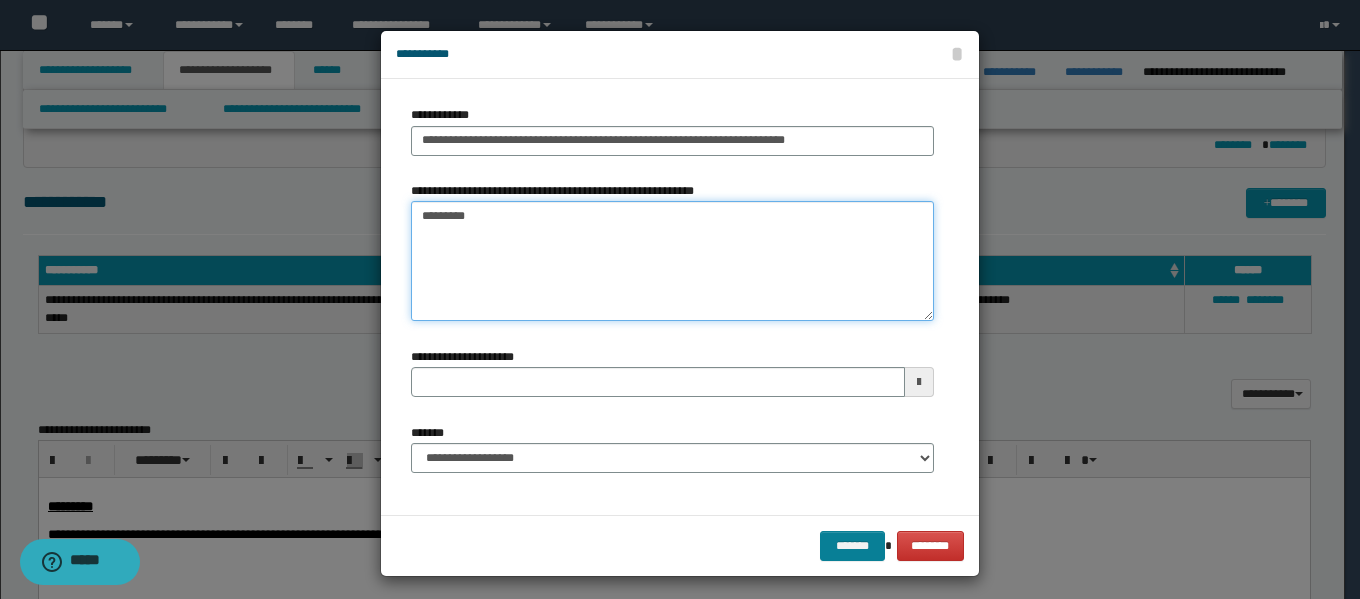 type on "*********" 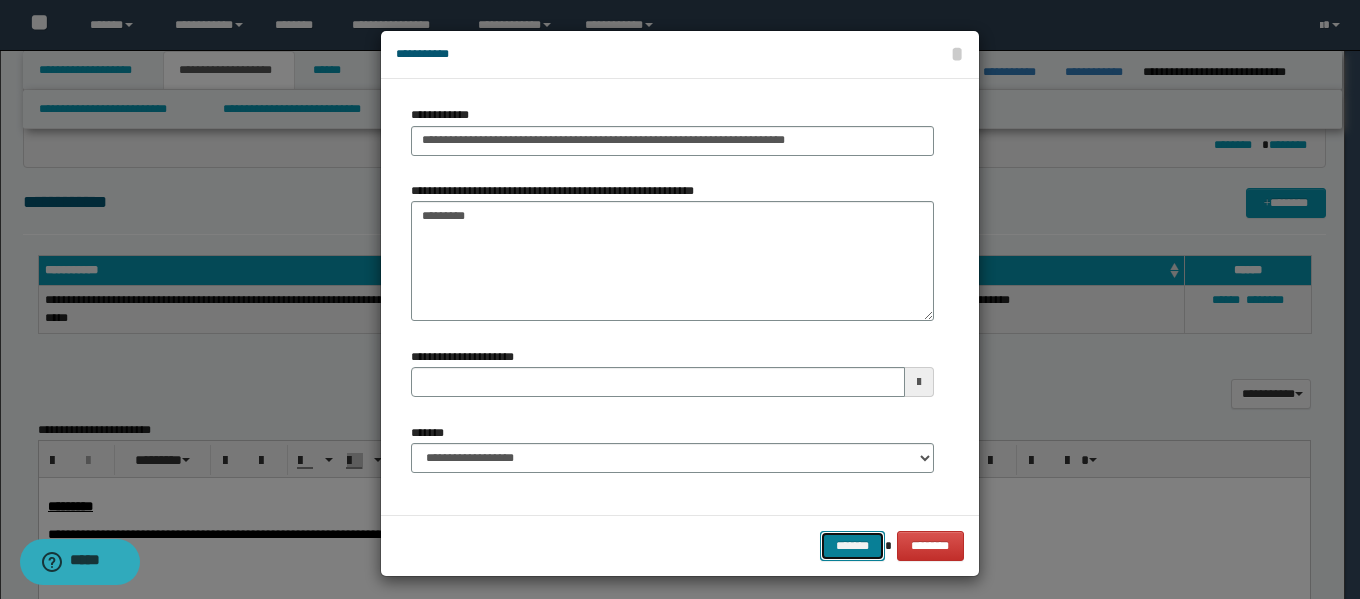 click on "*******" at bounding box center (852, 546) 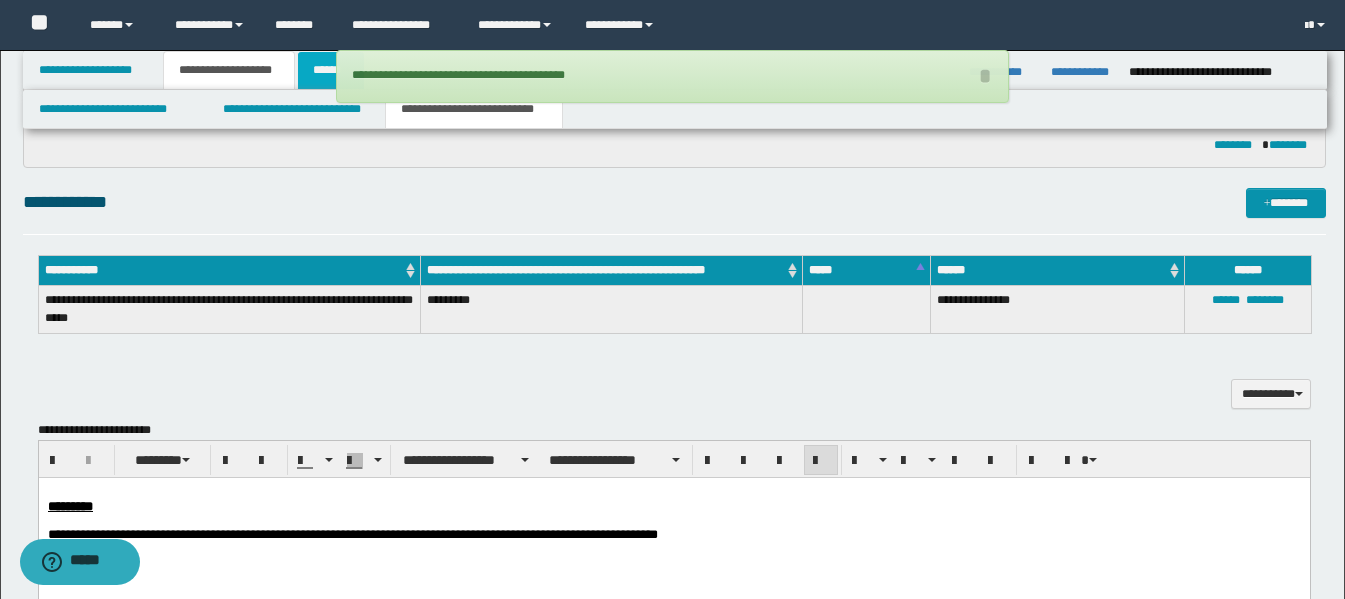click on "******" at bounding box center [331, 70] 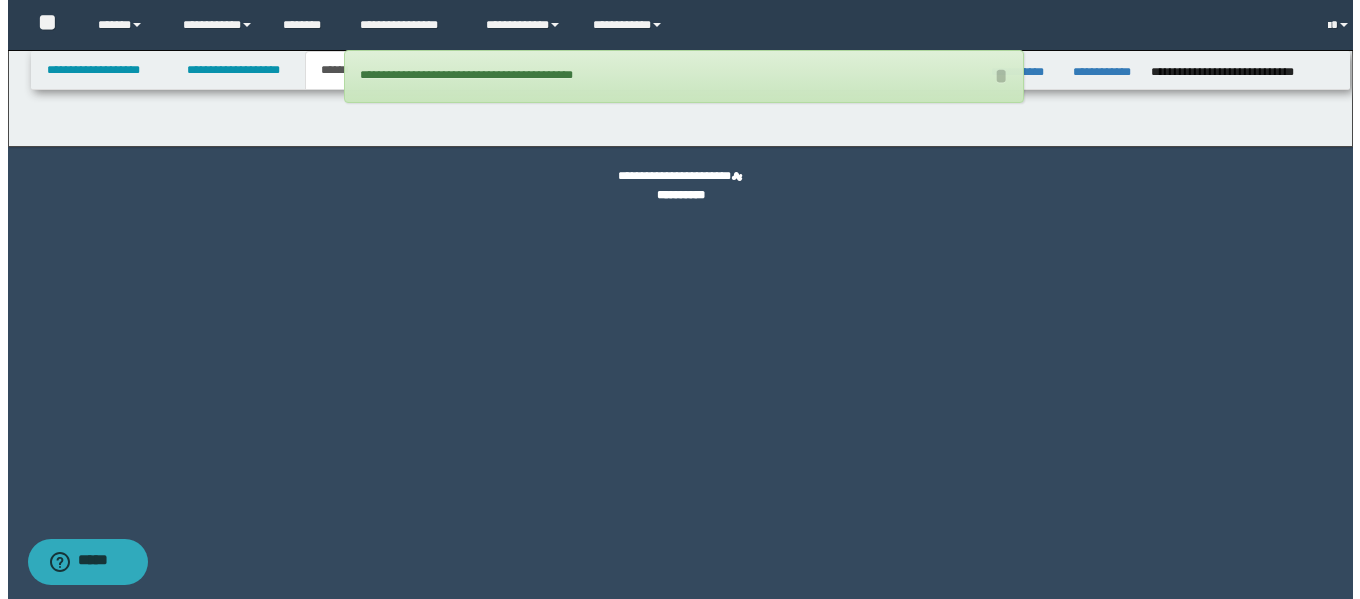 scroll, scrollTop: 0, scrollLeft: 0, axis: both 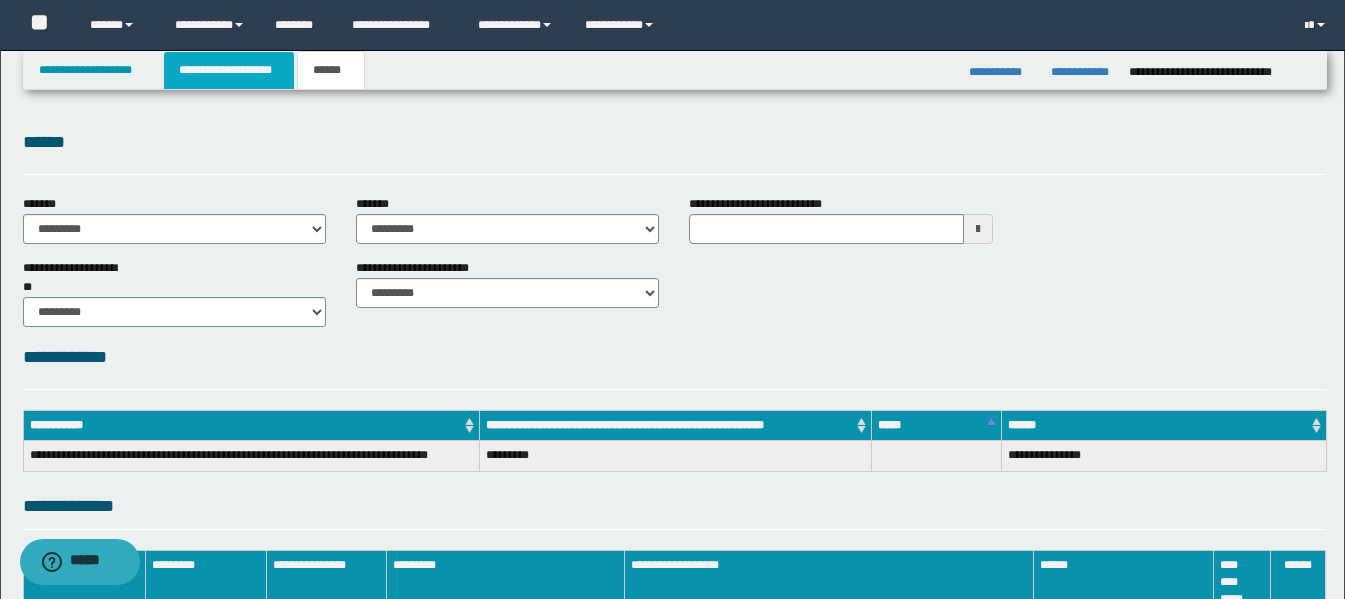 click on "**********" at bounding box center [229, 70] 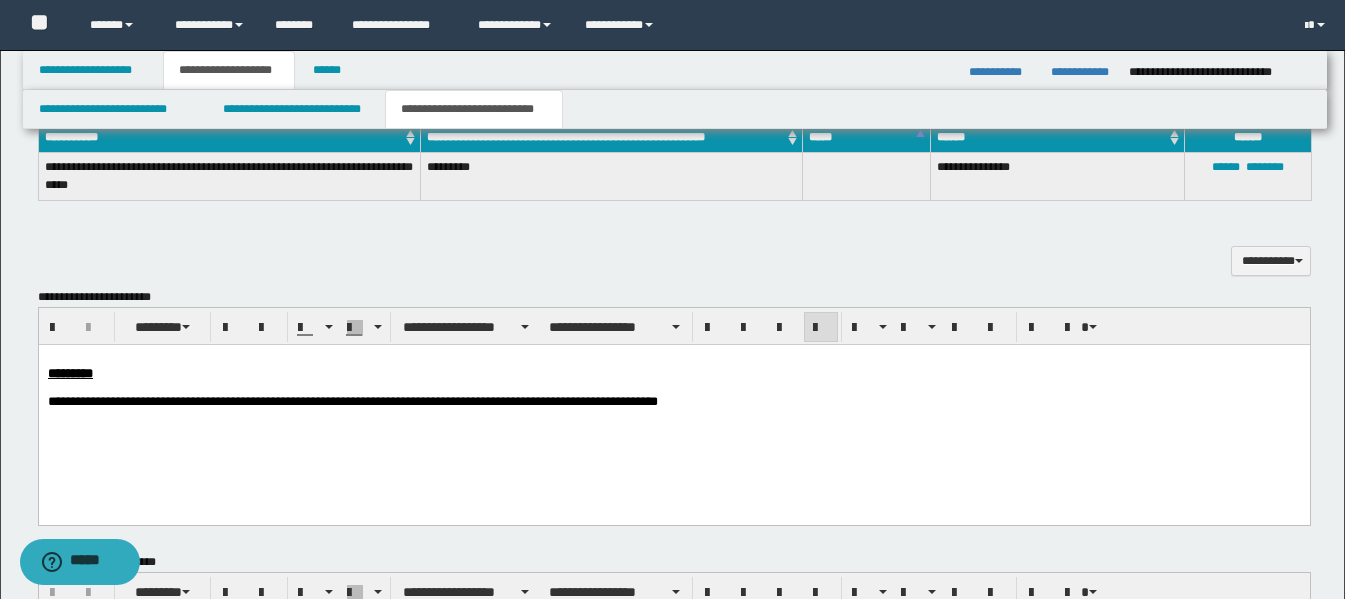 scroll, scrollTop: 600, scrollLeft: 0, axis: vertical 